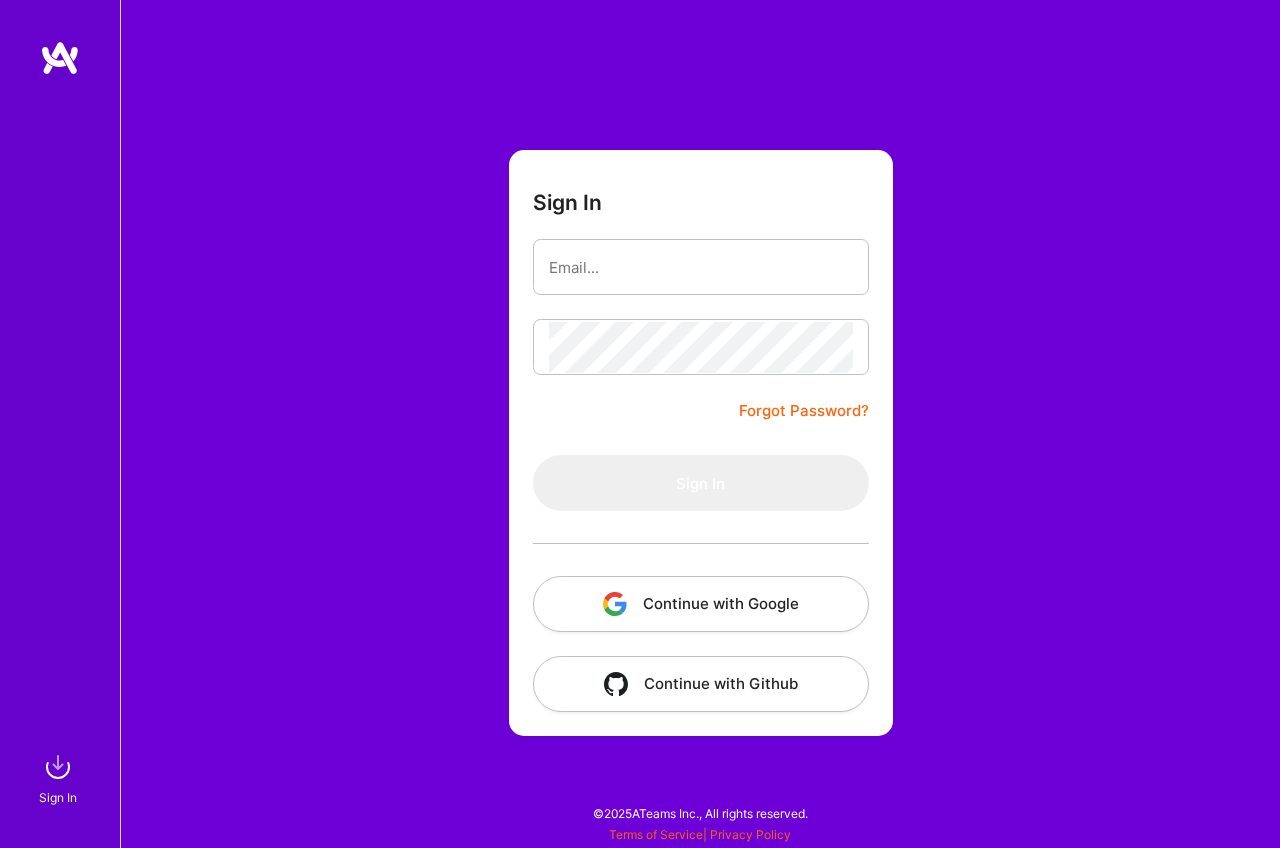 scroll, scrollTop: 0, scrollLeft: 0, axis: both 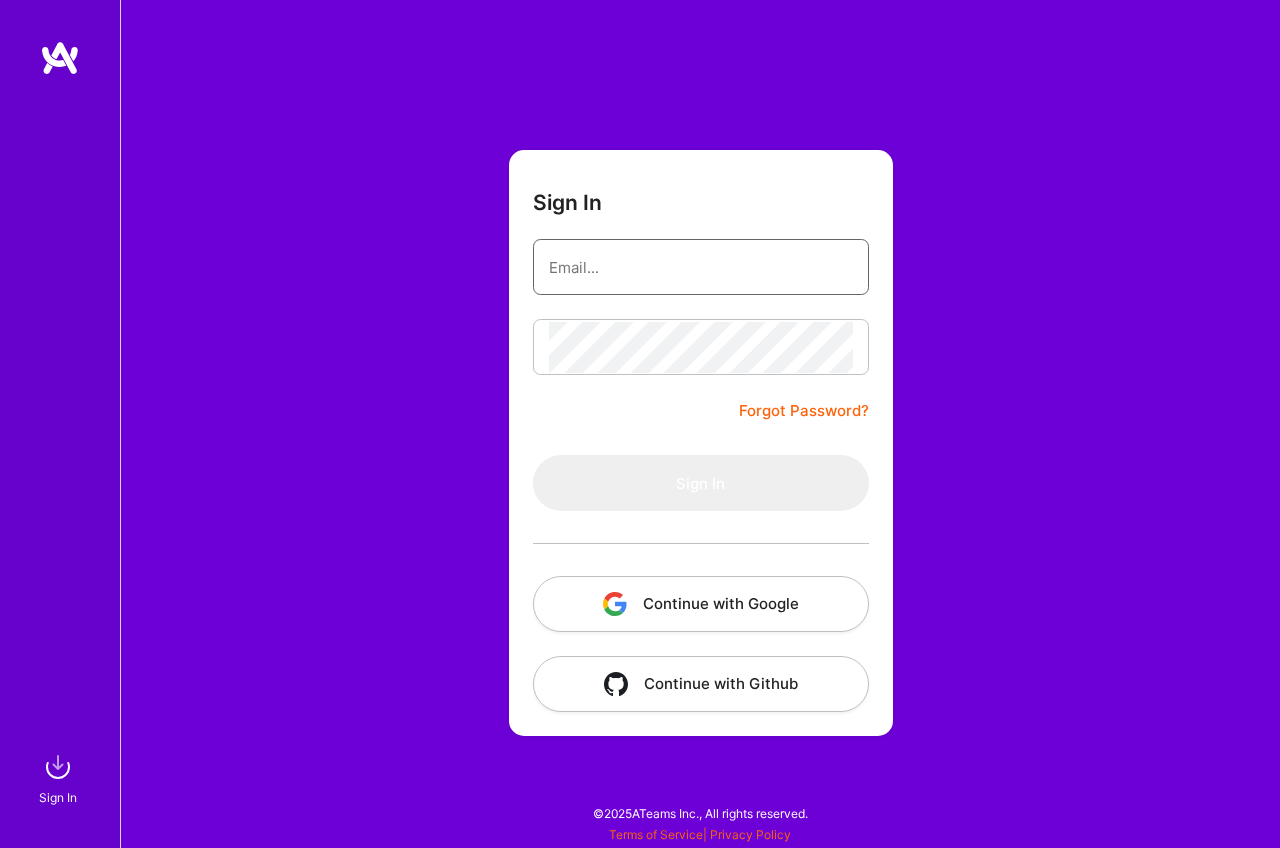 type on "[EMAIL_ADDRESS][DOMAIN_NAME]" 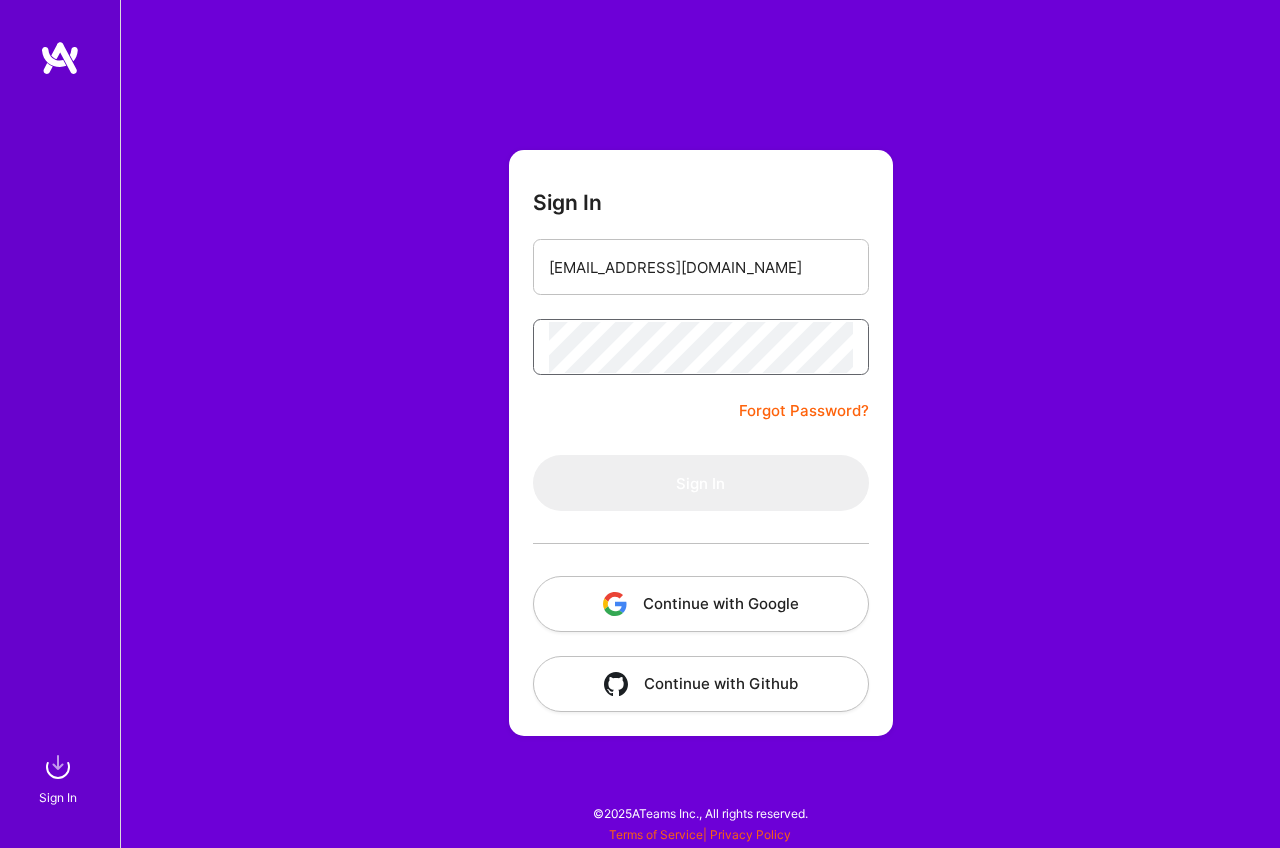 click on "Sign In" at bounding box center (701, 483) 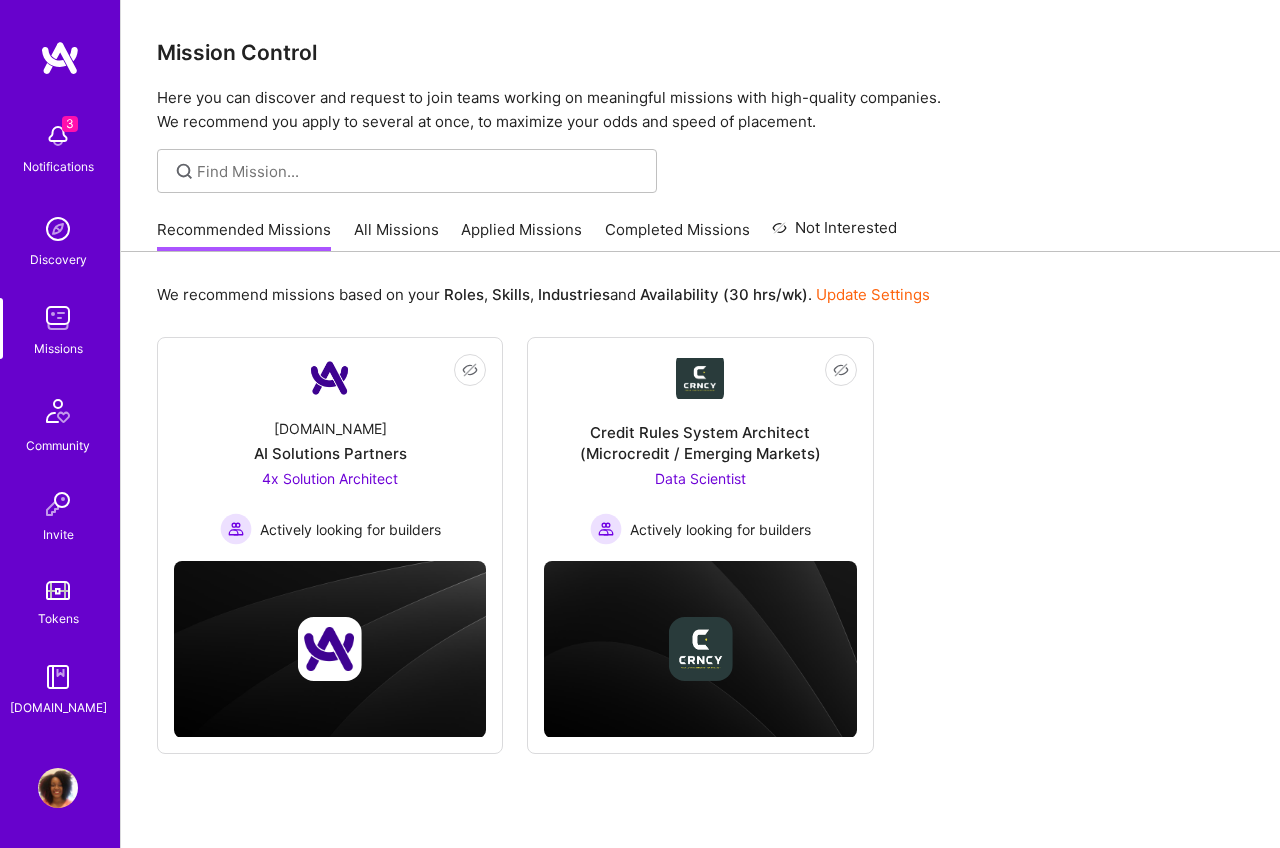 click at bounding box center (58, 136) 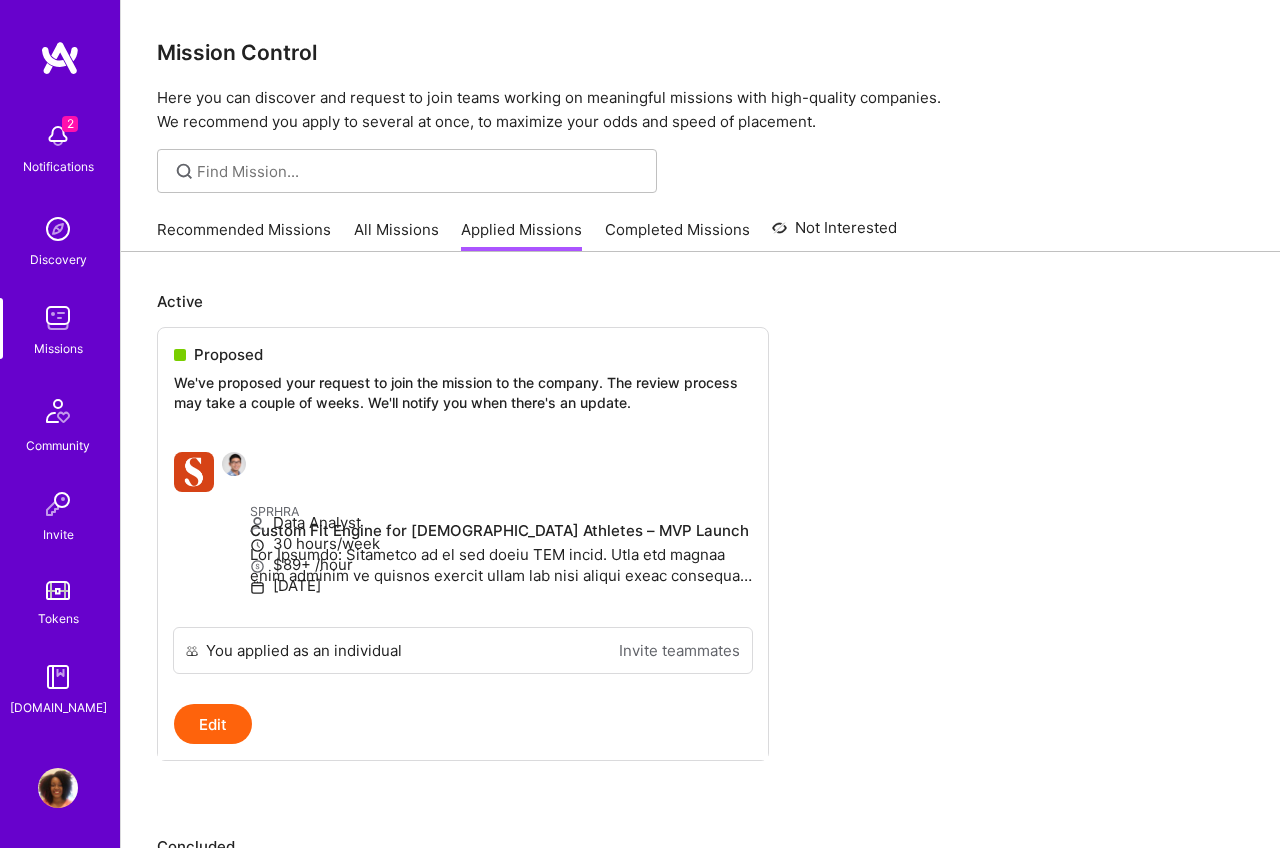 scroll, scrollTop: 0, scrollLeft: 0, axis: both 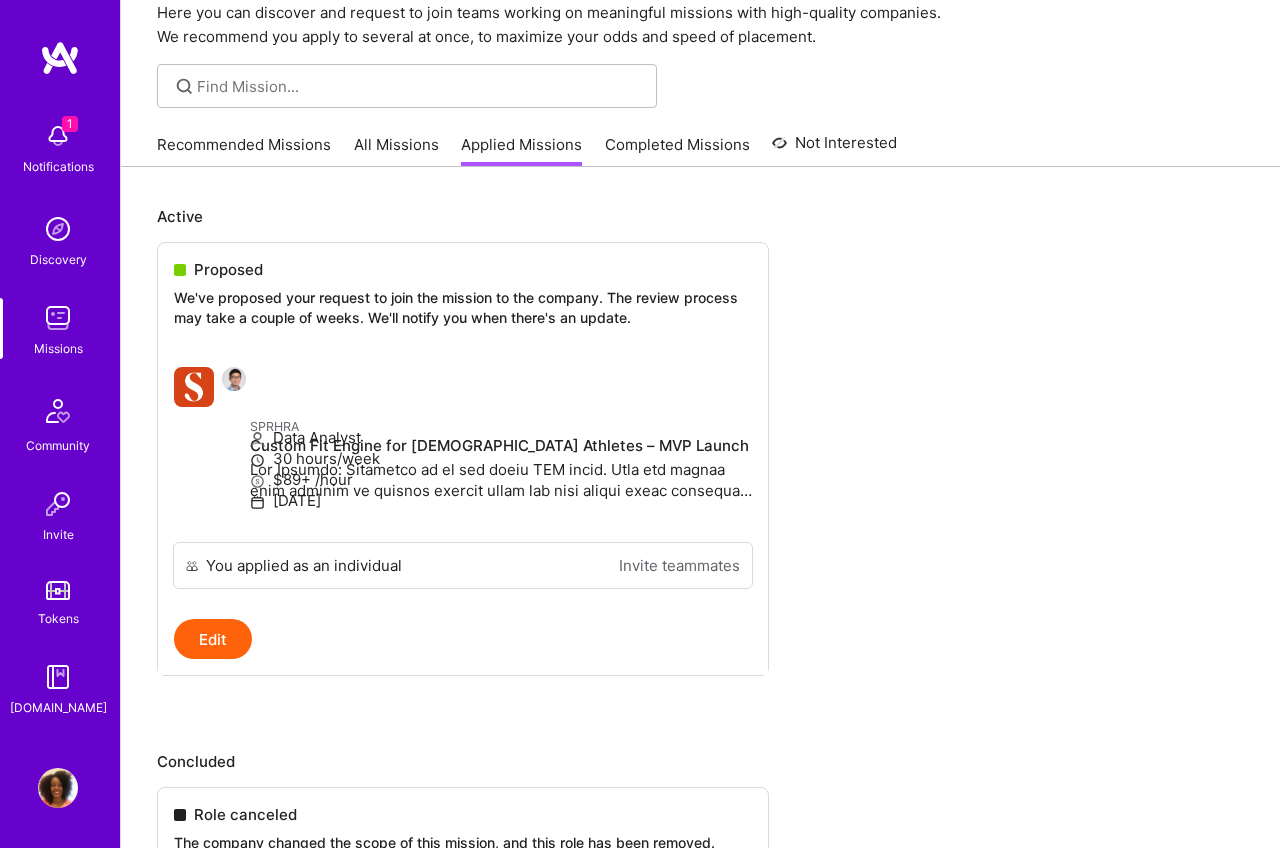 click at bounding box center (58, 136) 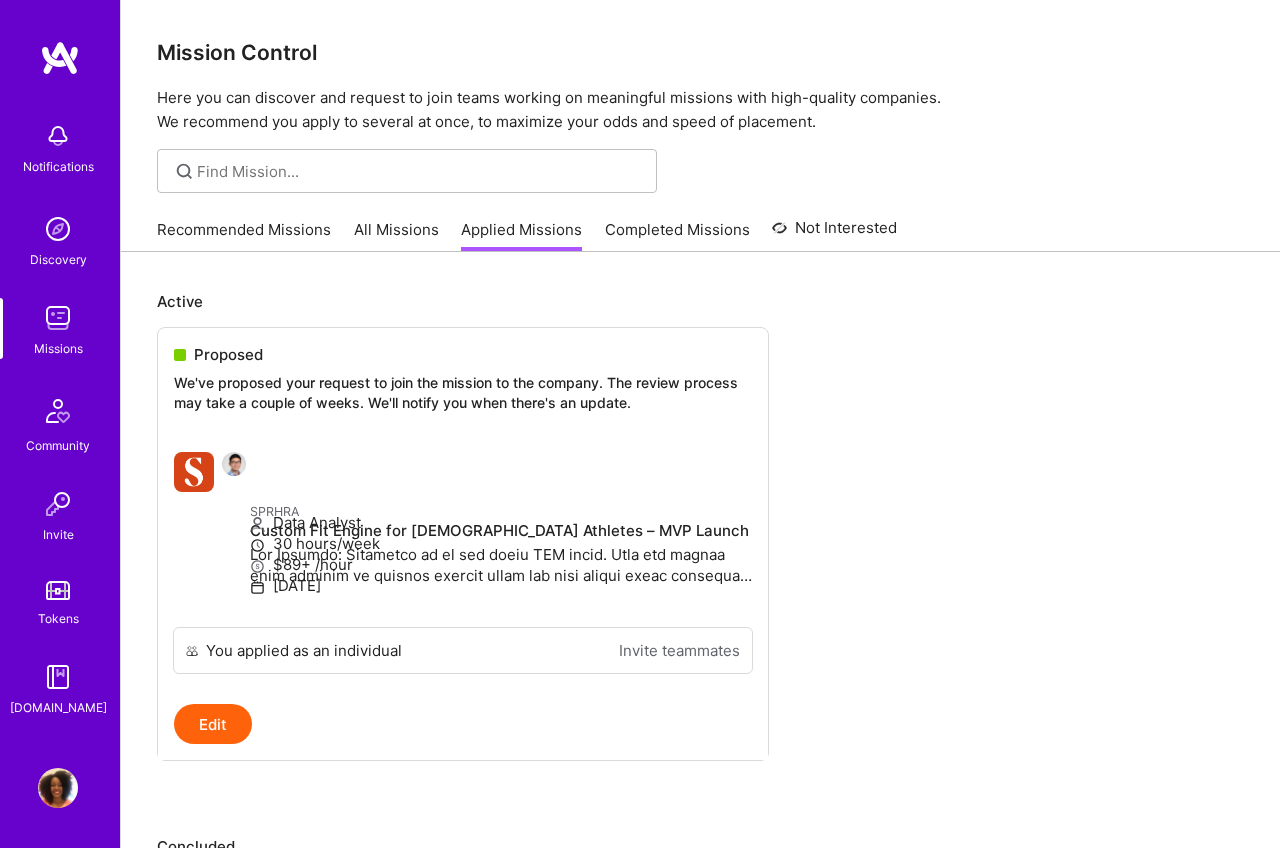scroll, scrollTop: 0, scrollLeft: 0, axis: both 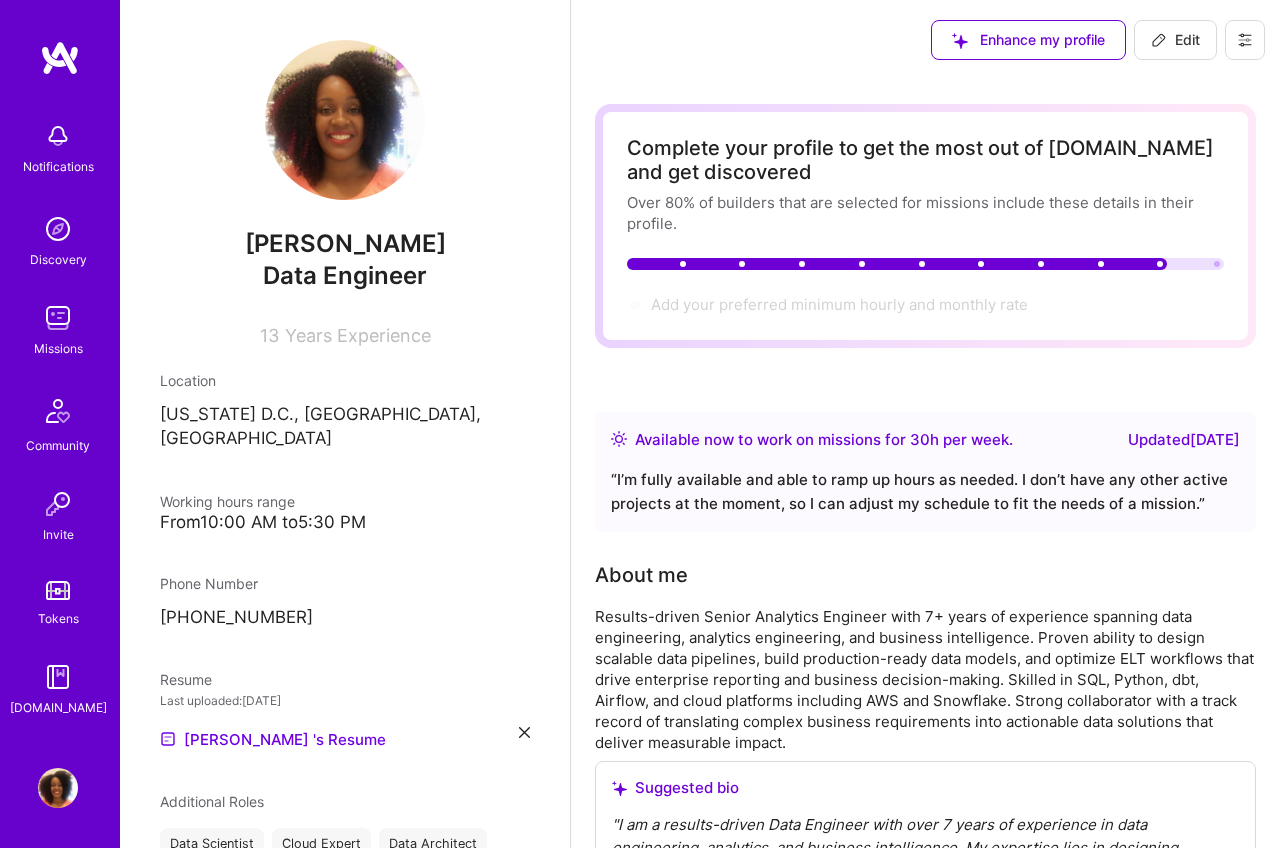 click on "Data Engineer" at bounding box center [345, 275] 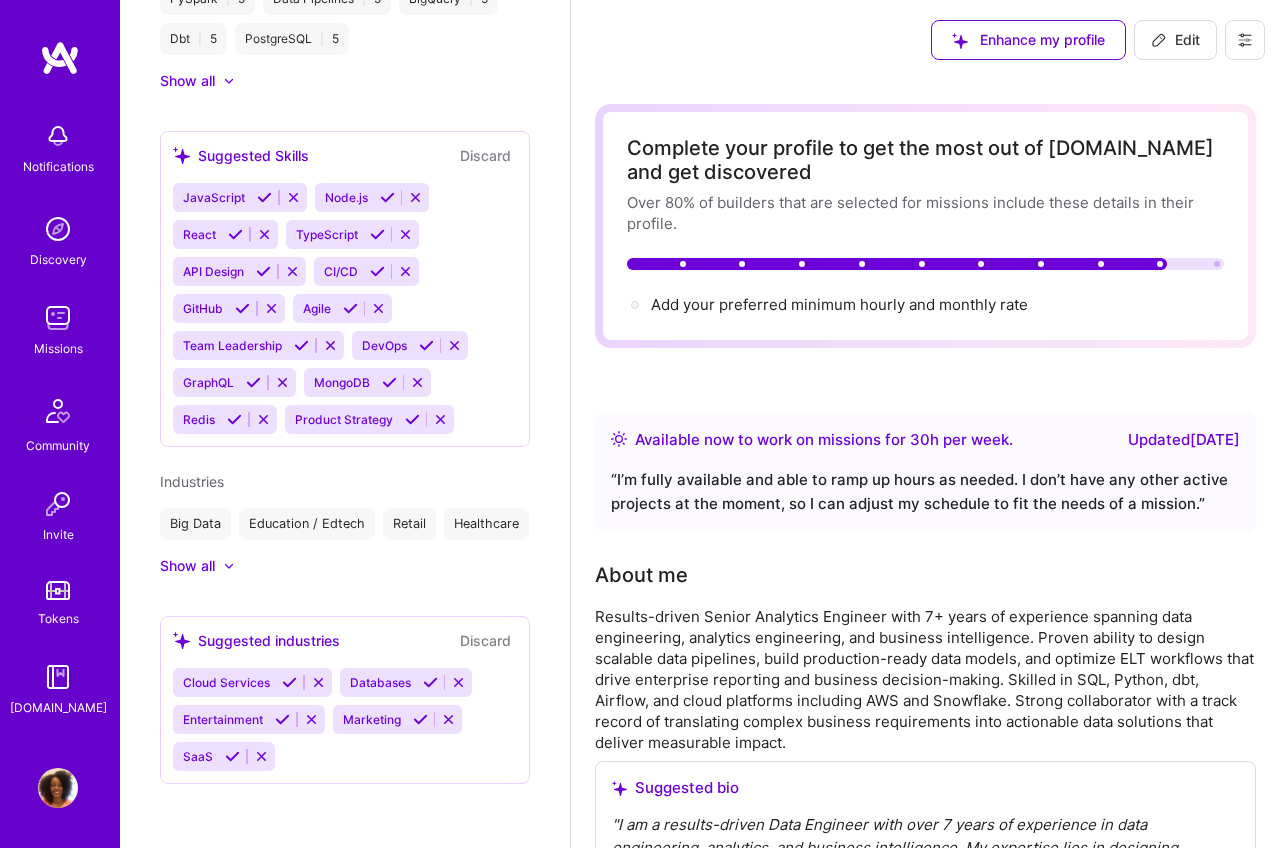 scroll, scrollTop: 1324, scrollLeft: 0, axis: vertical 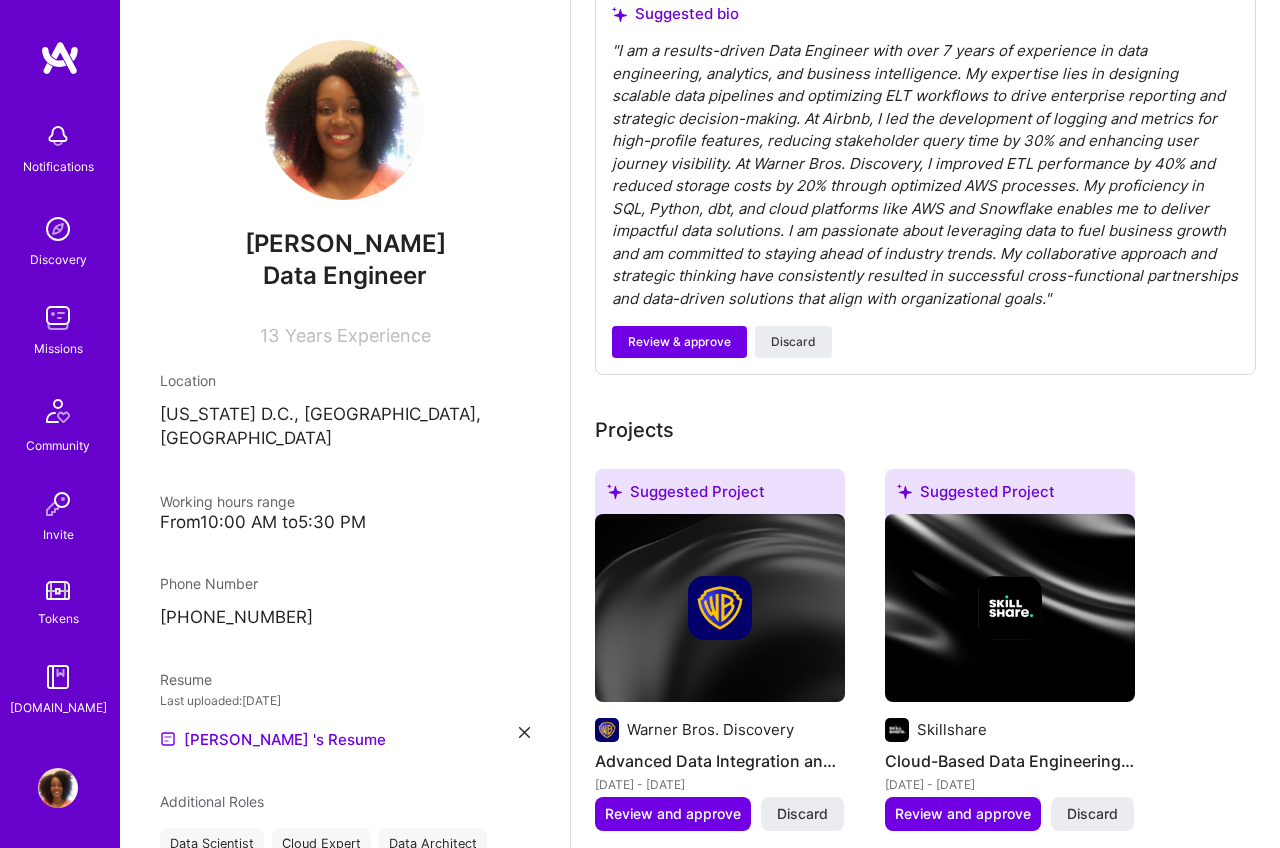 click at bounding box center (345, 120) 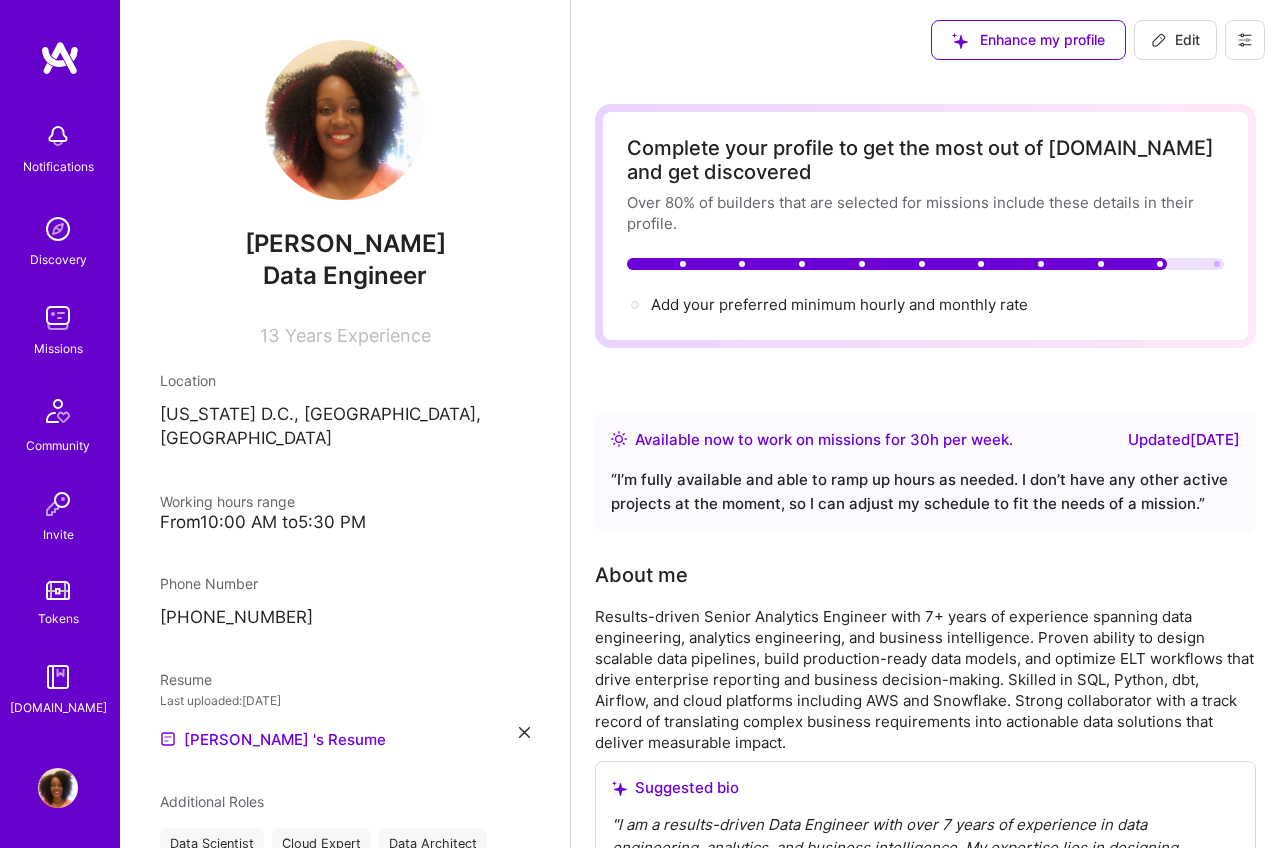 scroll, scrollTop: 0, scrollLeft: 0, axis: both 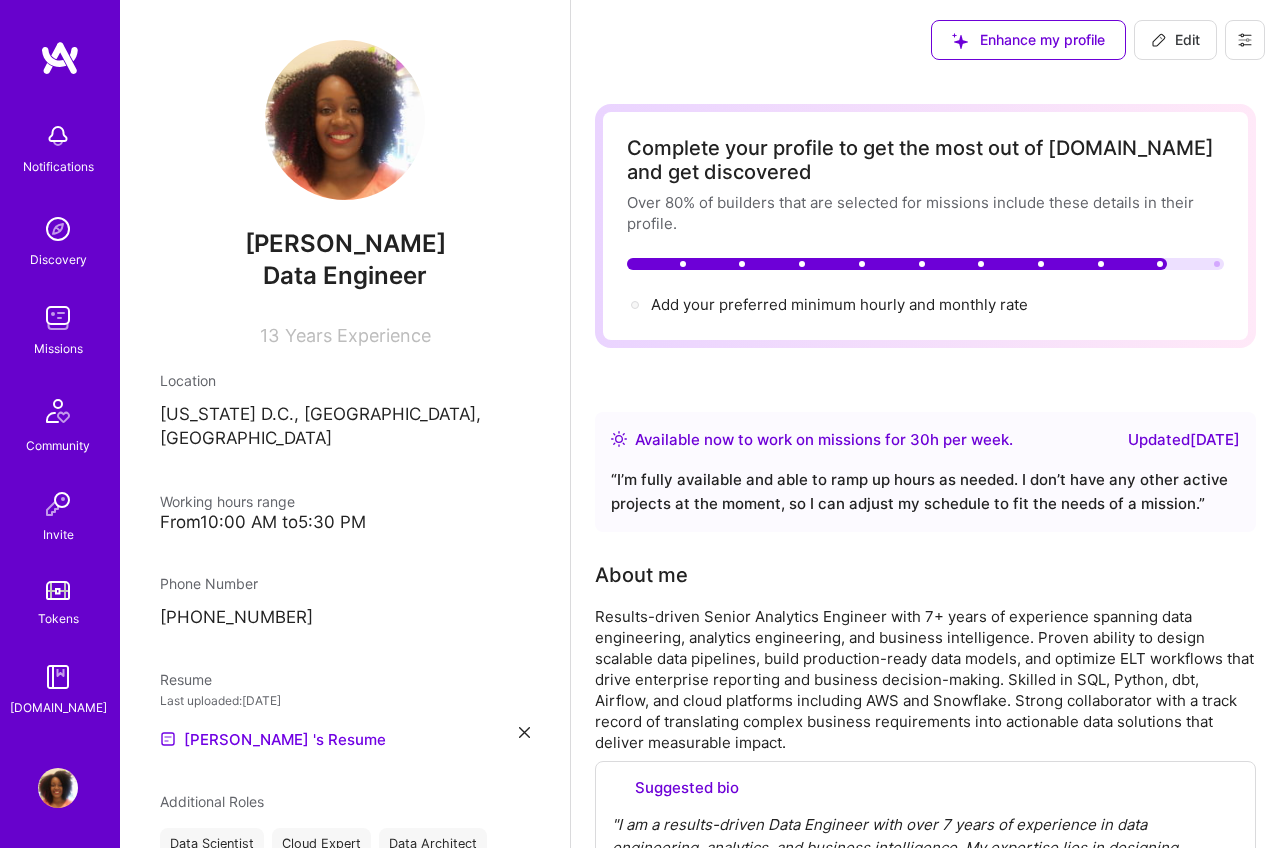 select on "US" 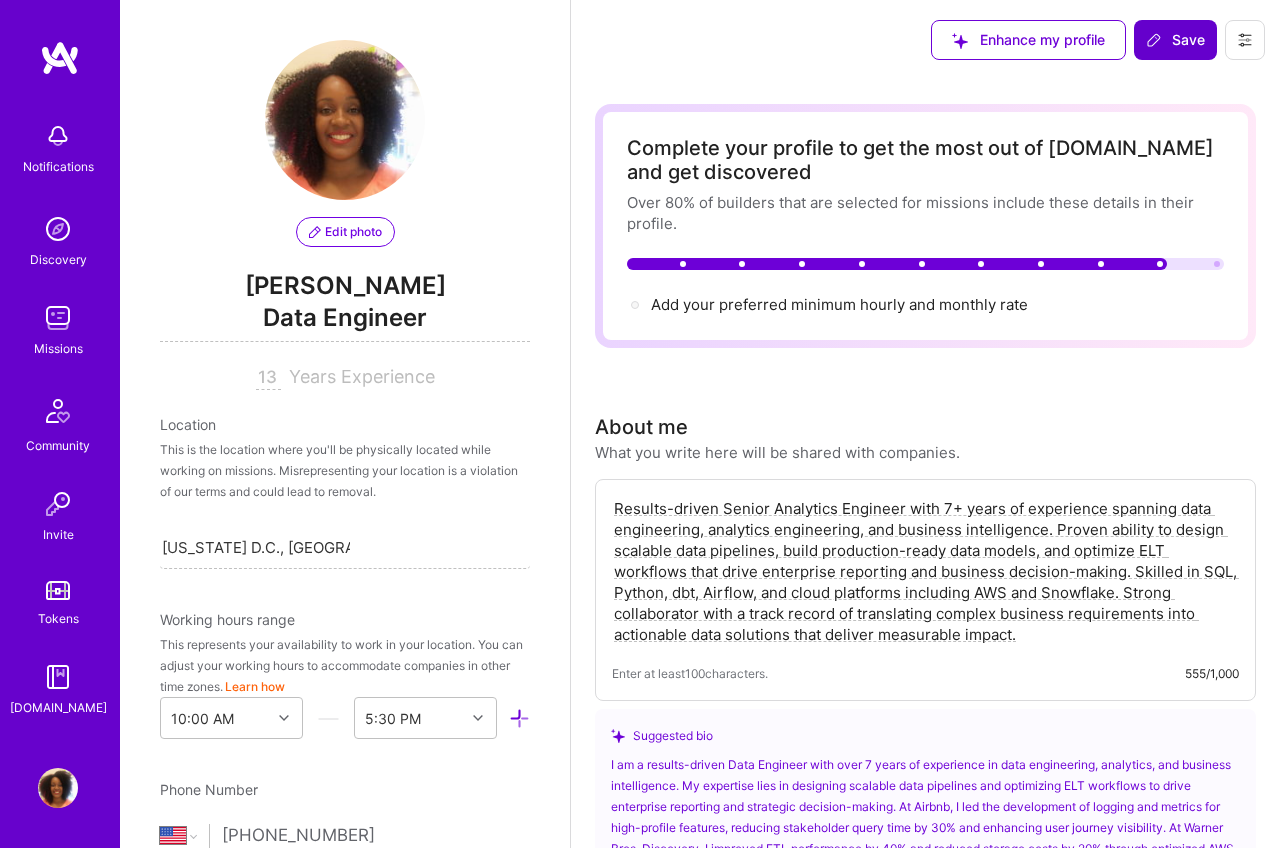 click on "Edit photo" at bounding box center [345, 232] 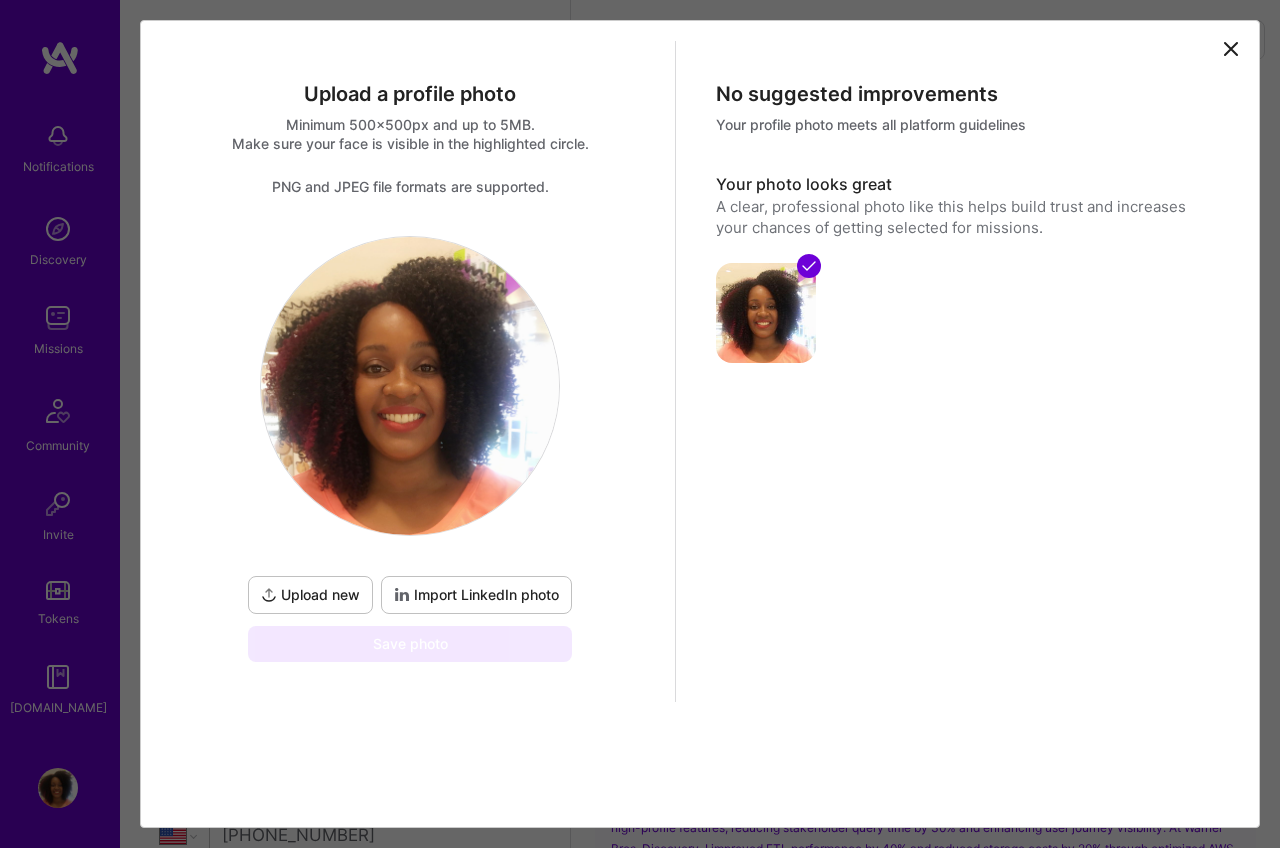 click 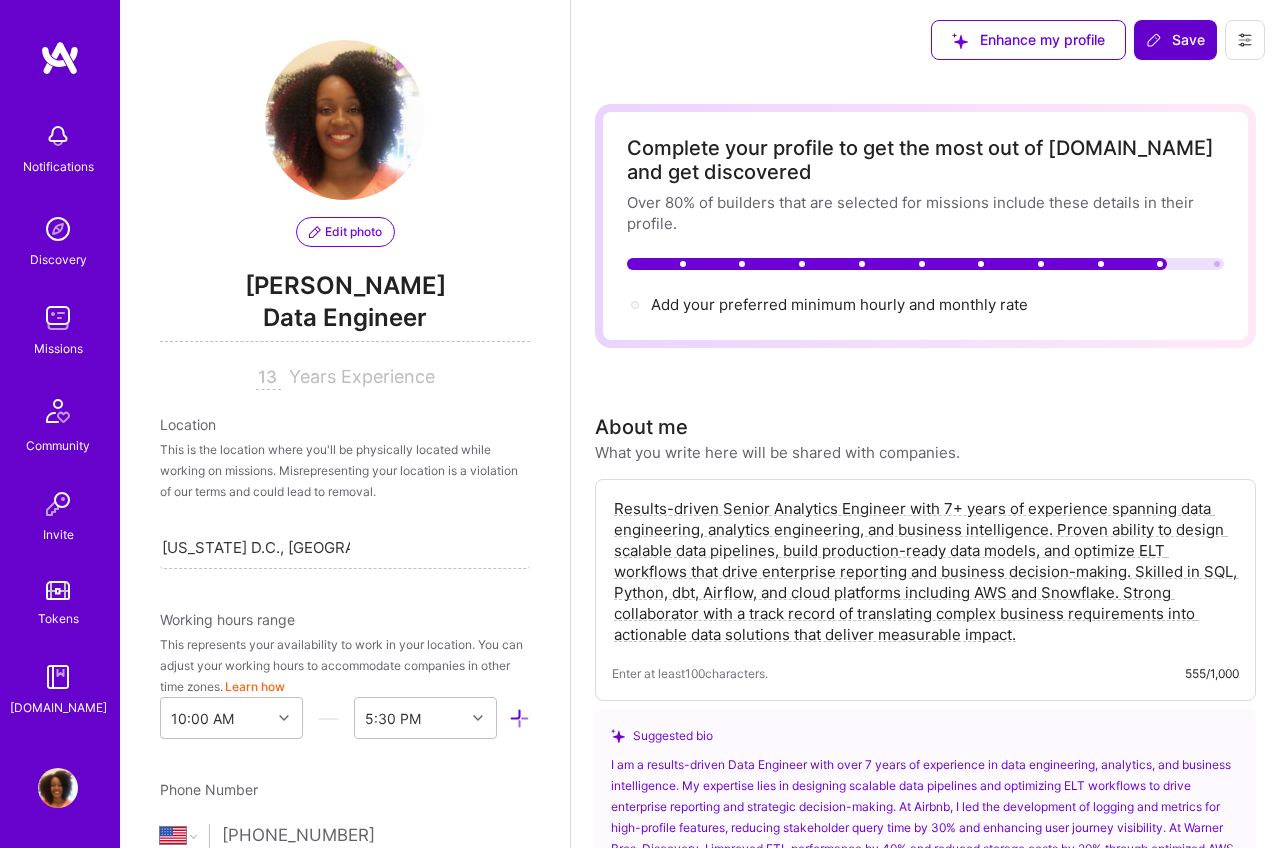 click on "Data Engineer" at bounding box center (345, 321) 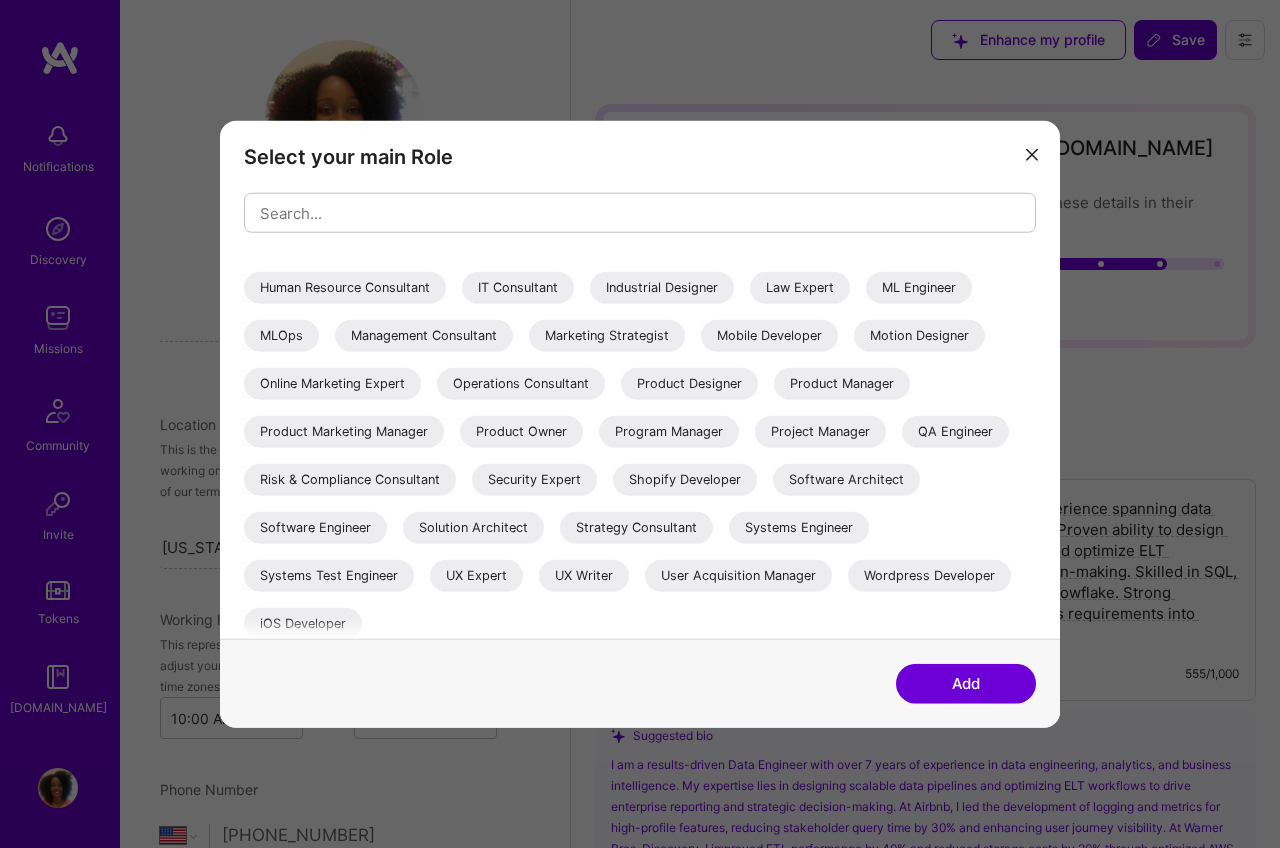 scroll, scrollTop: 379, scrollLeft: 0, axis: vertical 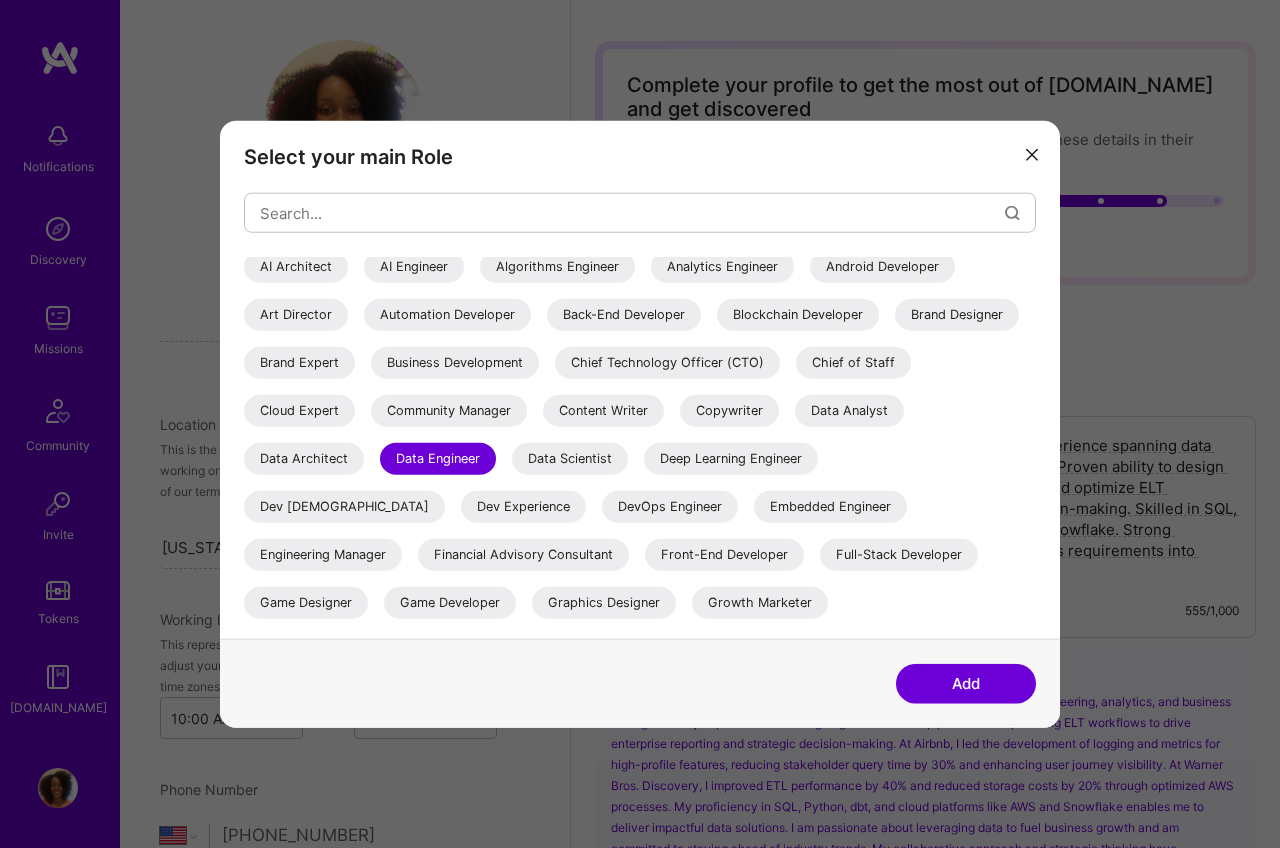 click on "Data Analyst" at bounding box center [849, 411] 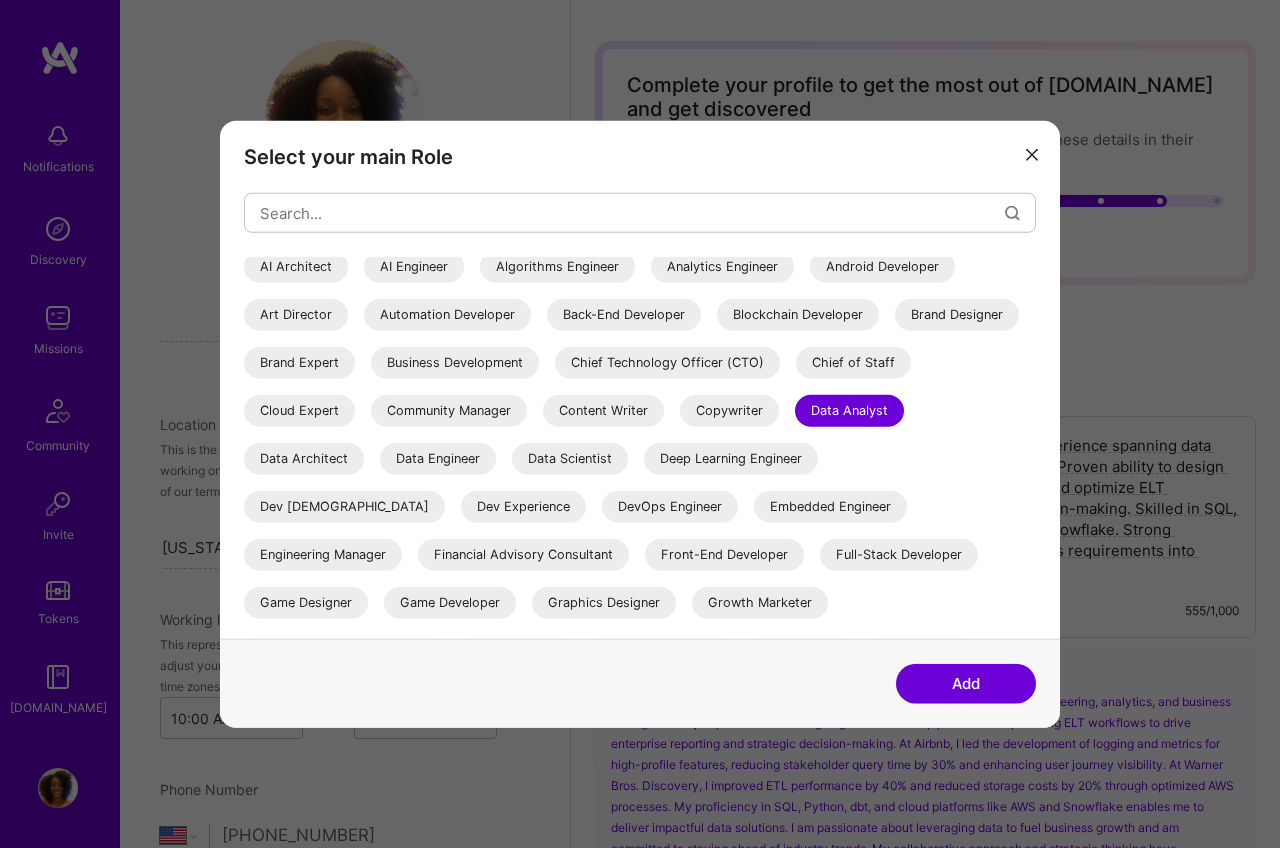 click on "Data Engineer" at bounding box center [438, 459] 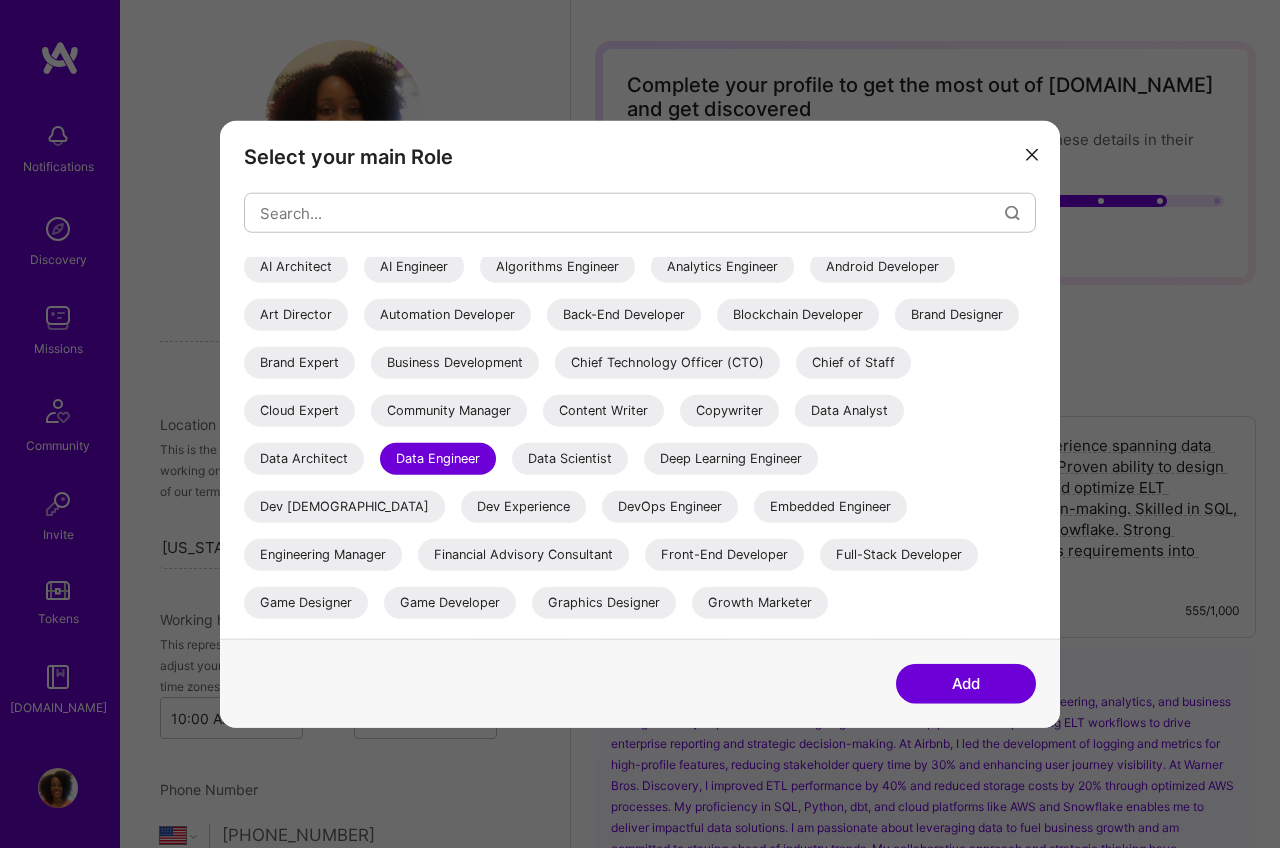 click on "Add" at bounding box center (966, 683) 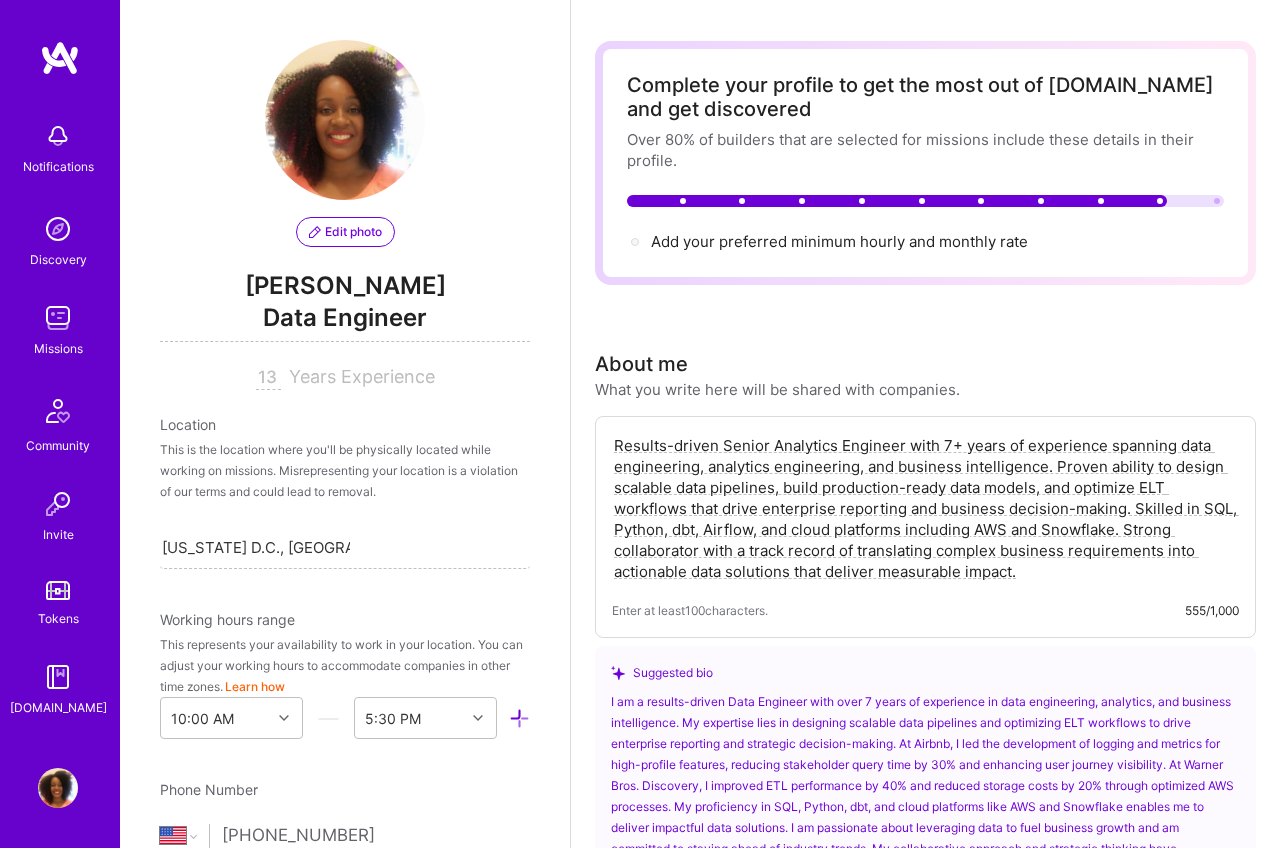 click on "Data Engineer" at bounding box center (345, 321) 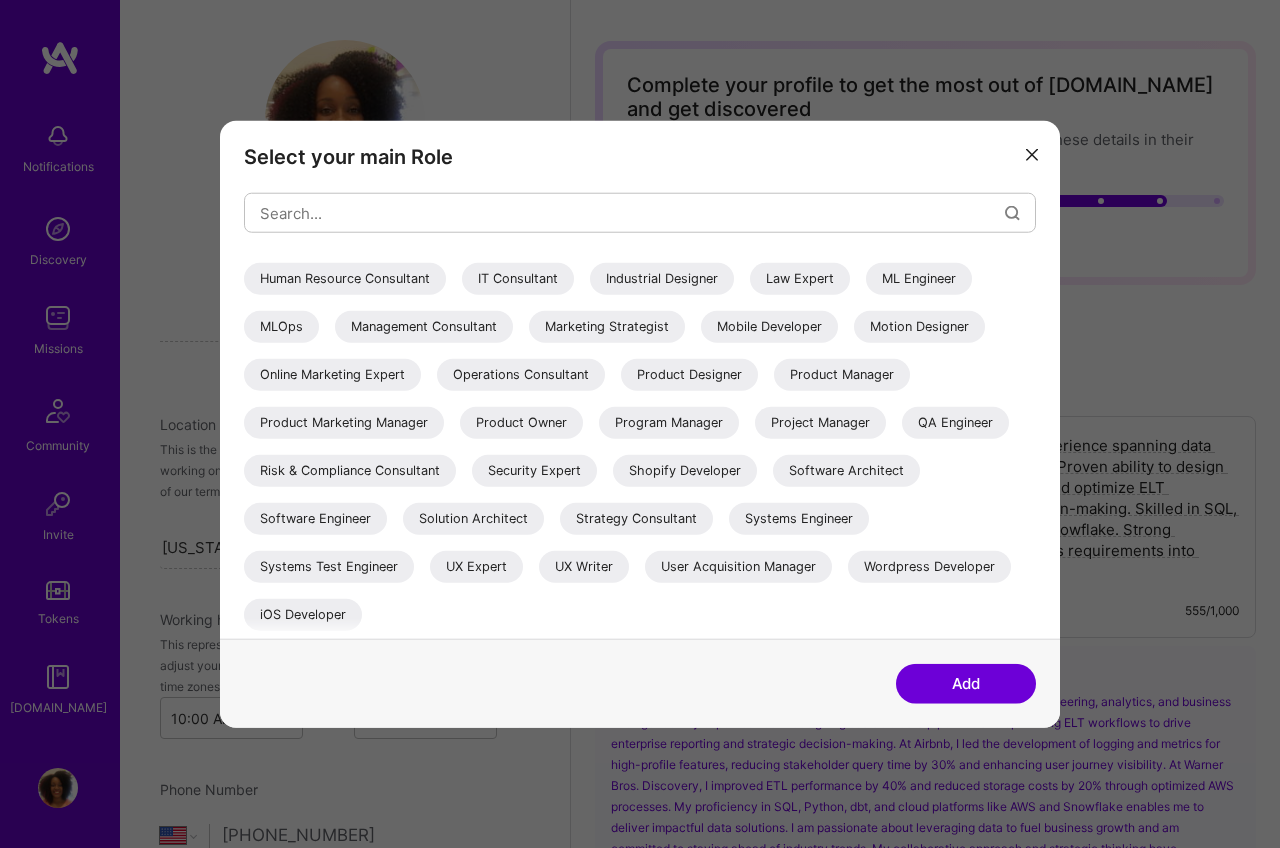 scroll, scrollTop: 378, scrollLeft: 0, axis: vertical 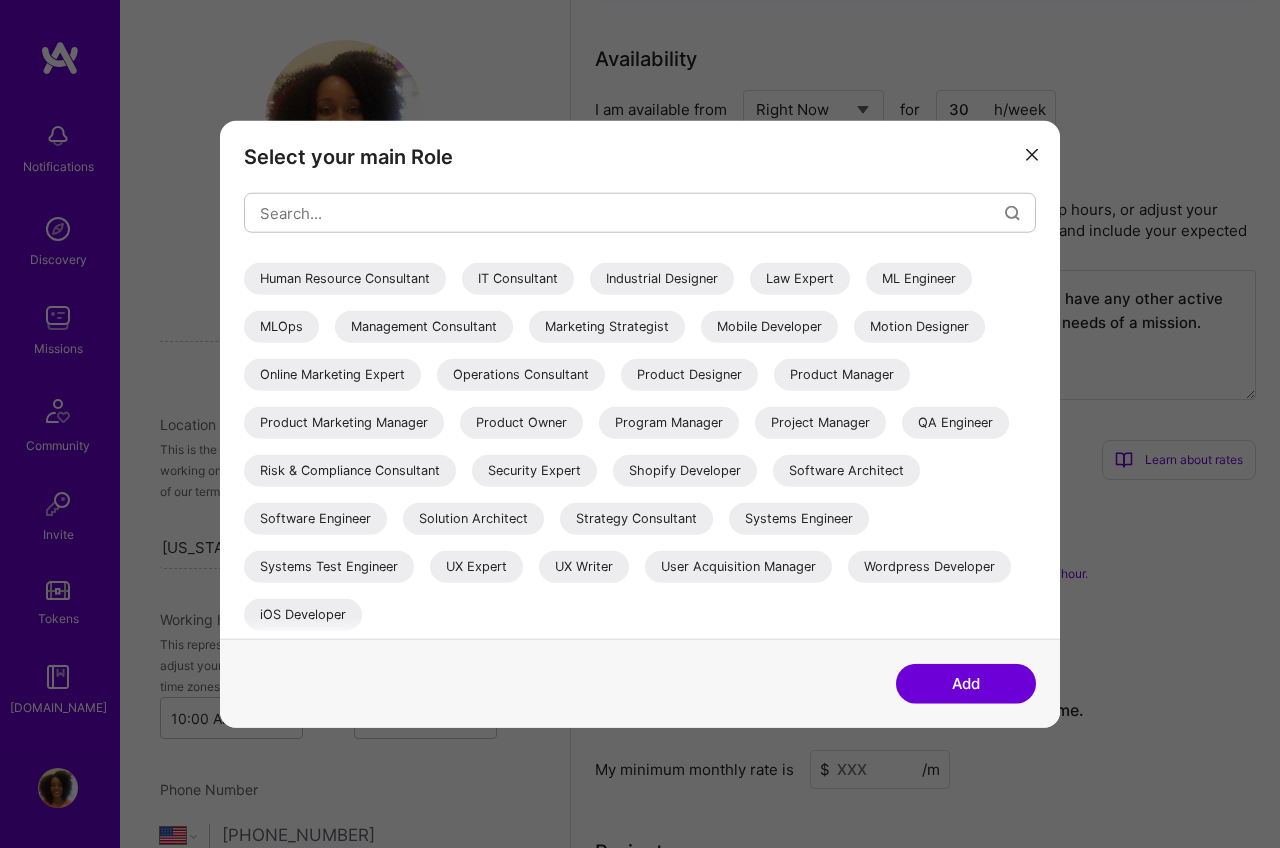 click at bounding box center [1032, 154] 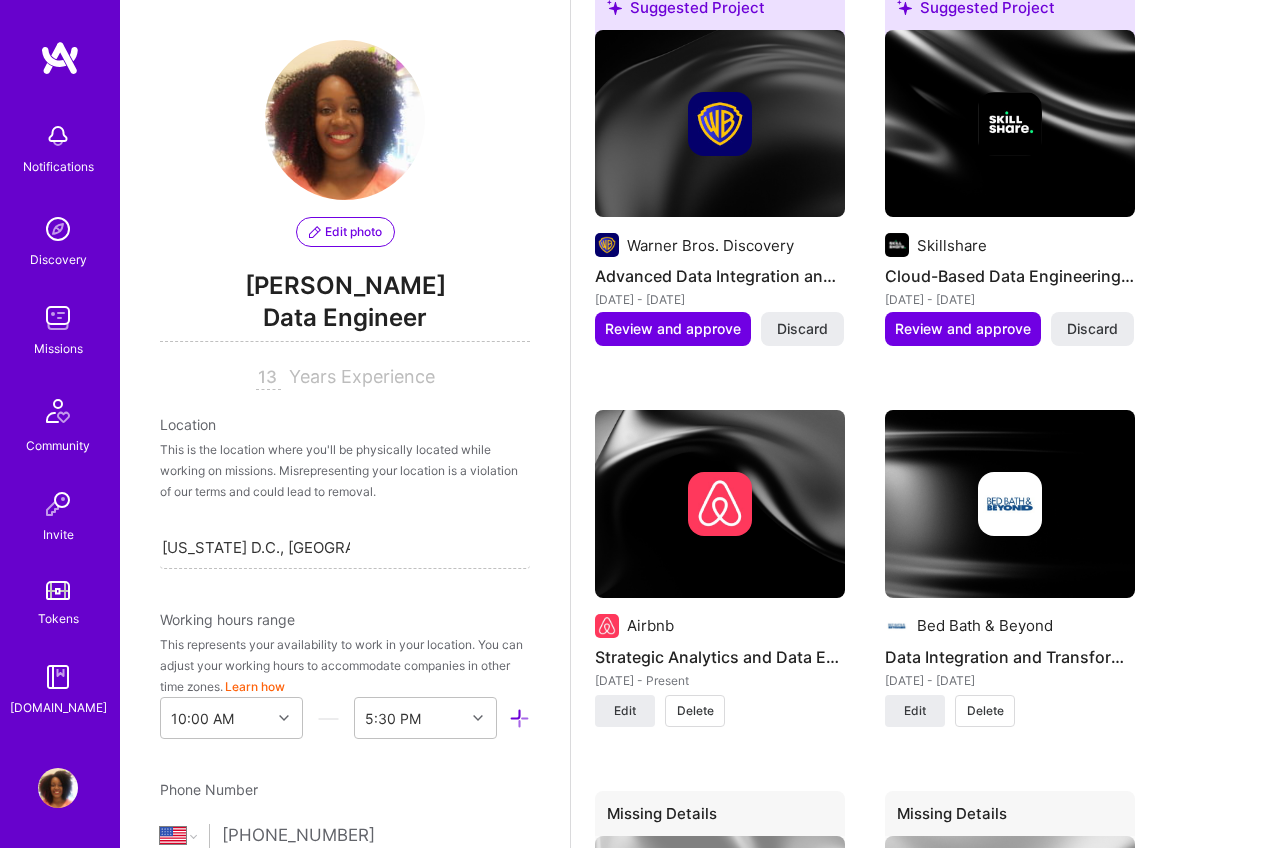 scroll, scrollTop: 1754, scrollLeft: 0, axis: vertical 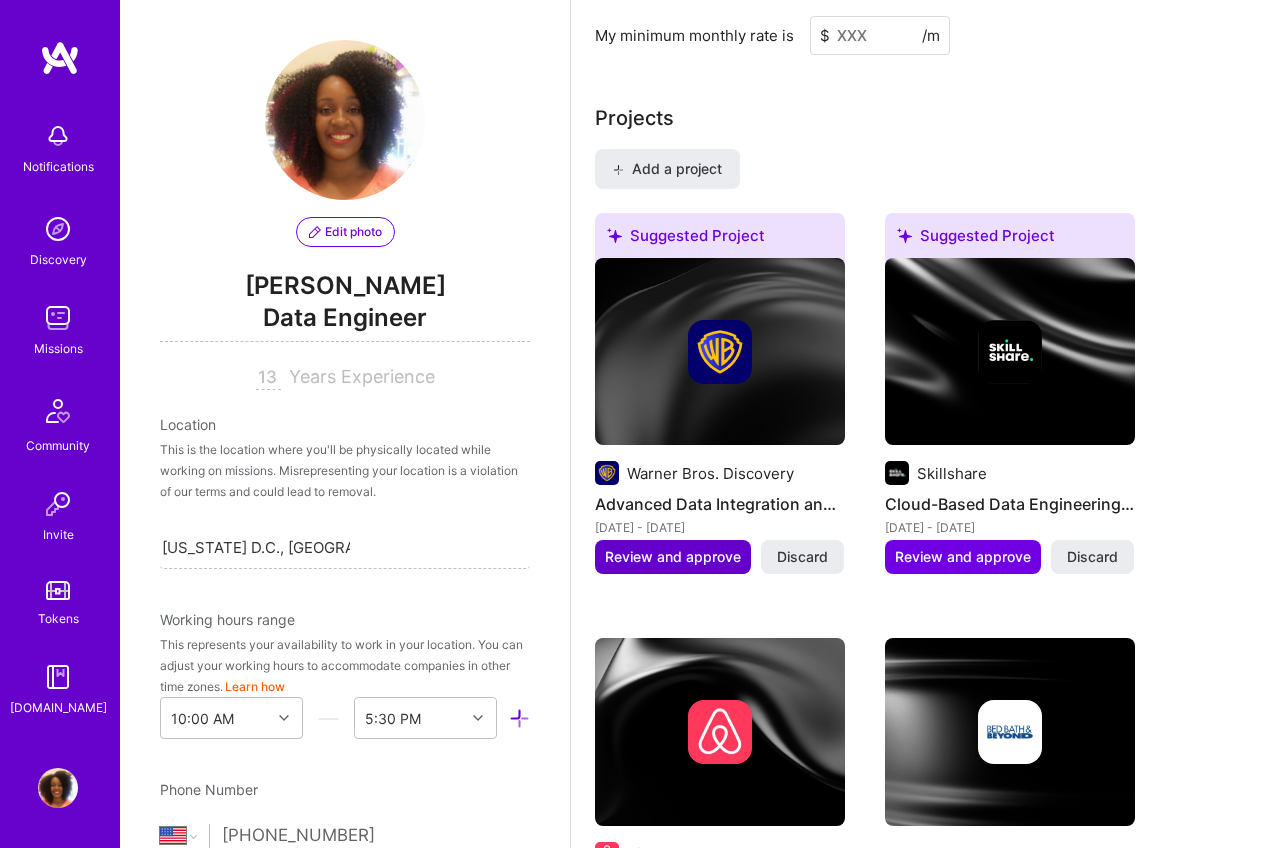 click on "Review and approve" at bounding box center (673, 557) 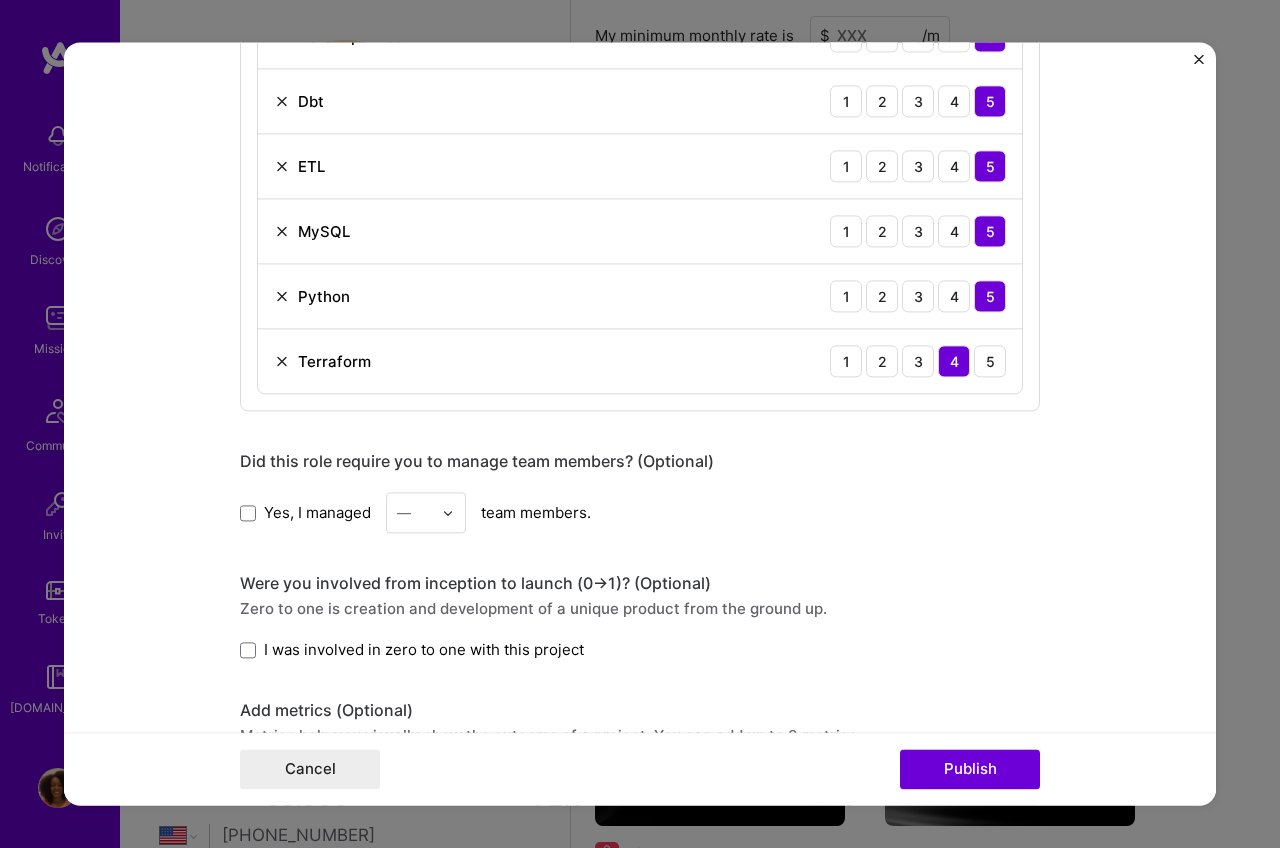 scroll, scrollTop: 1656, scrollLeft: 0, axis: vertical 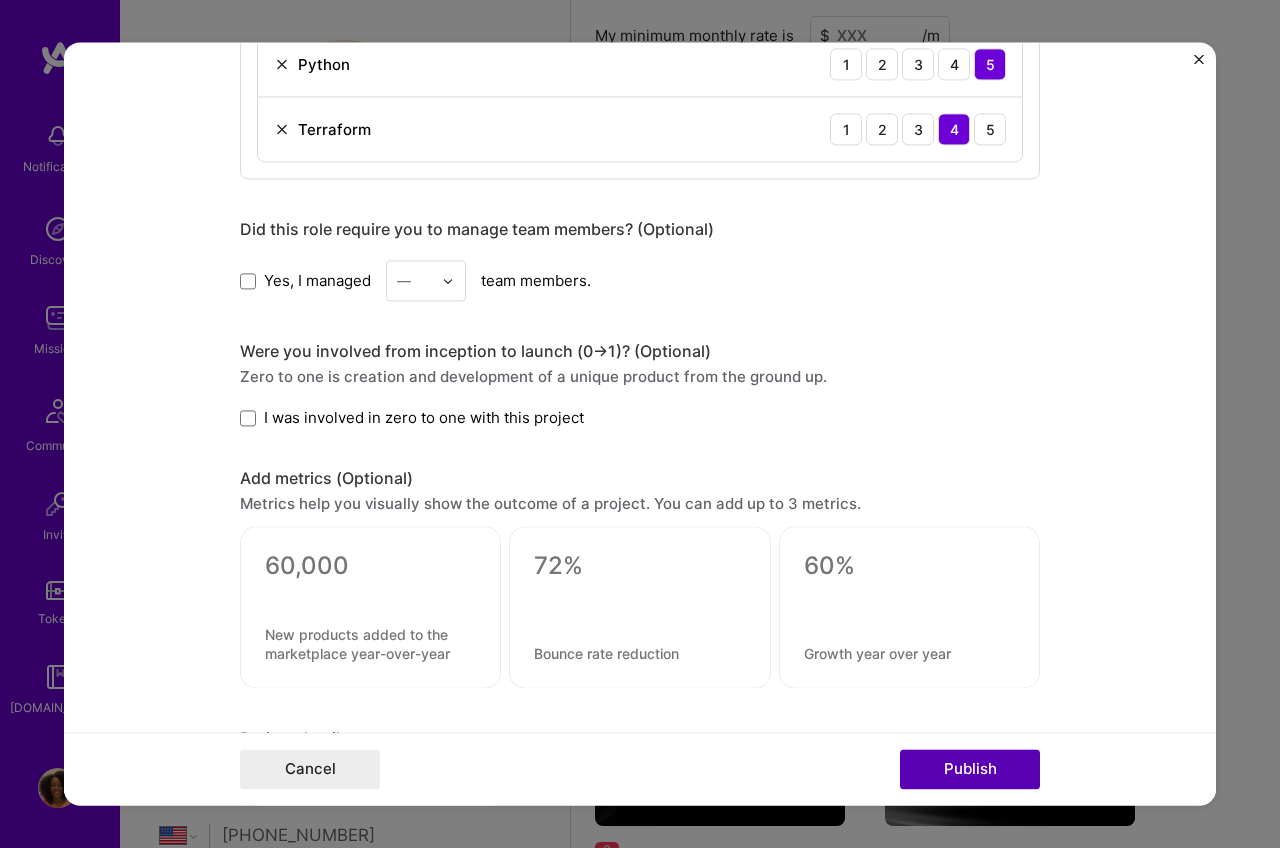 click on "Publish" at bounding box center (970, 770) 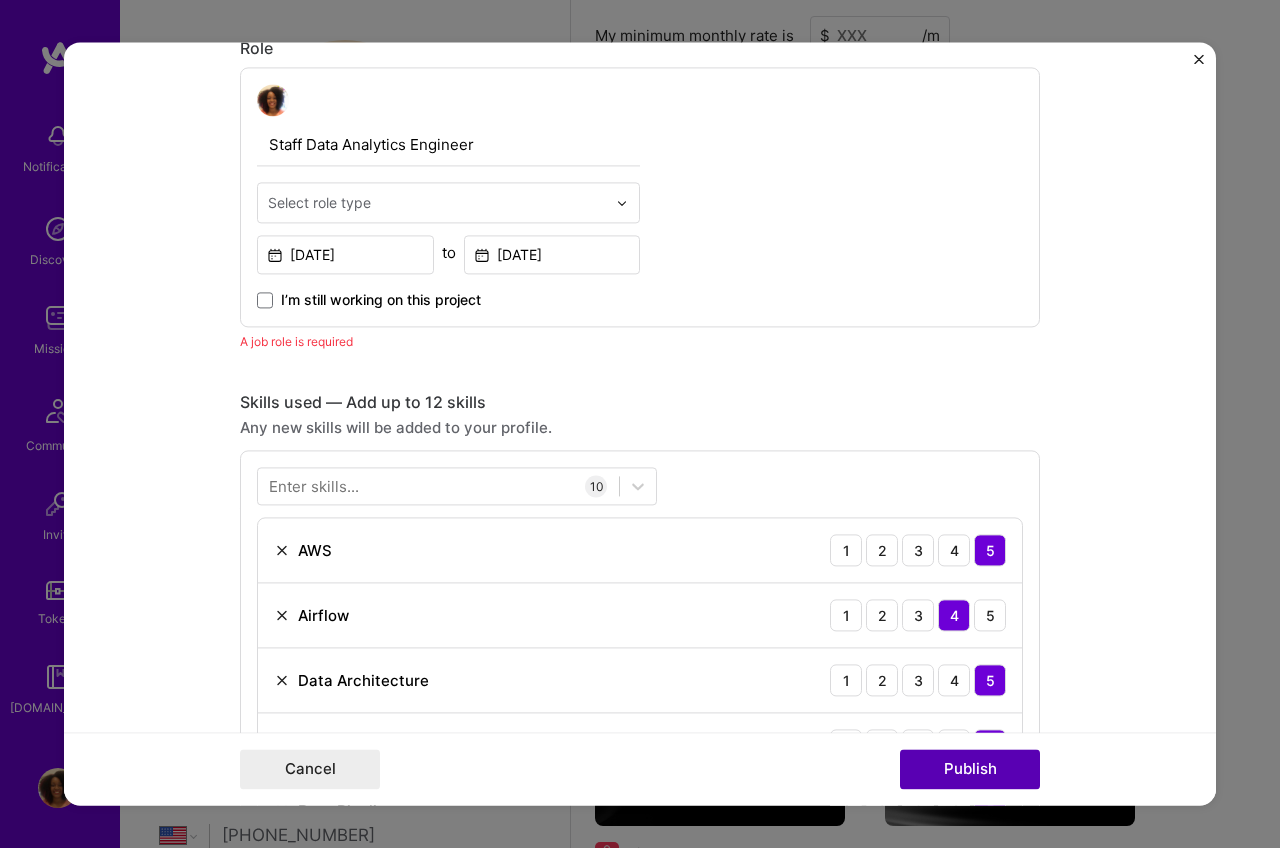 scroll, scrollTop: 671, scrollLeft: 0, axis: vertical 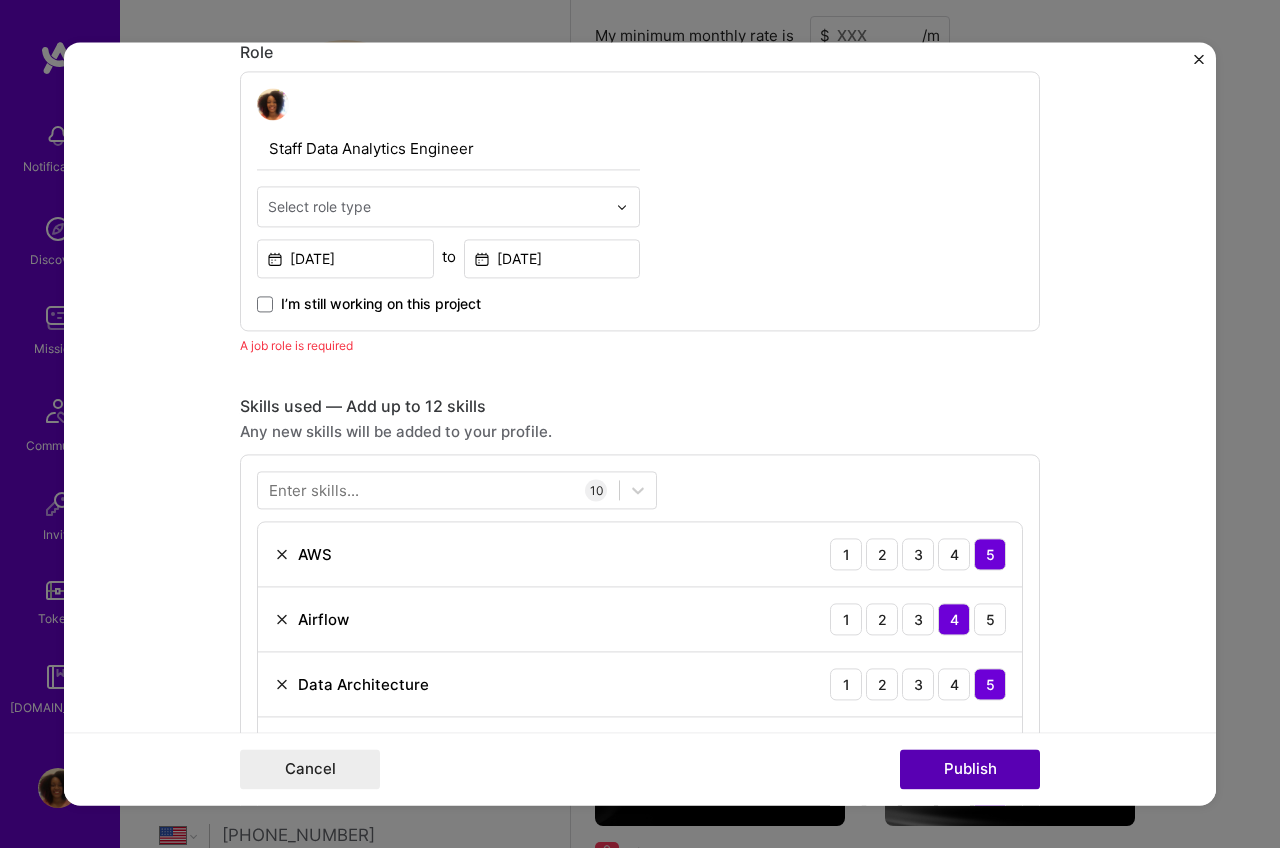 click on "Publish" at bounding box center (970, 770) 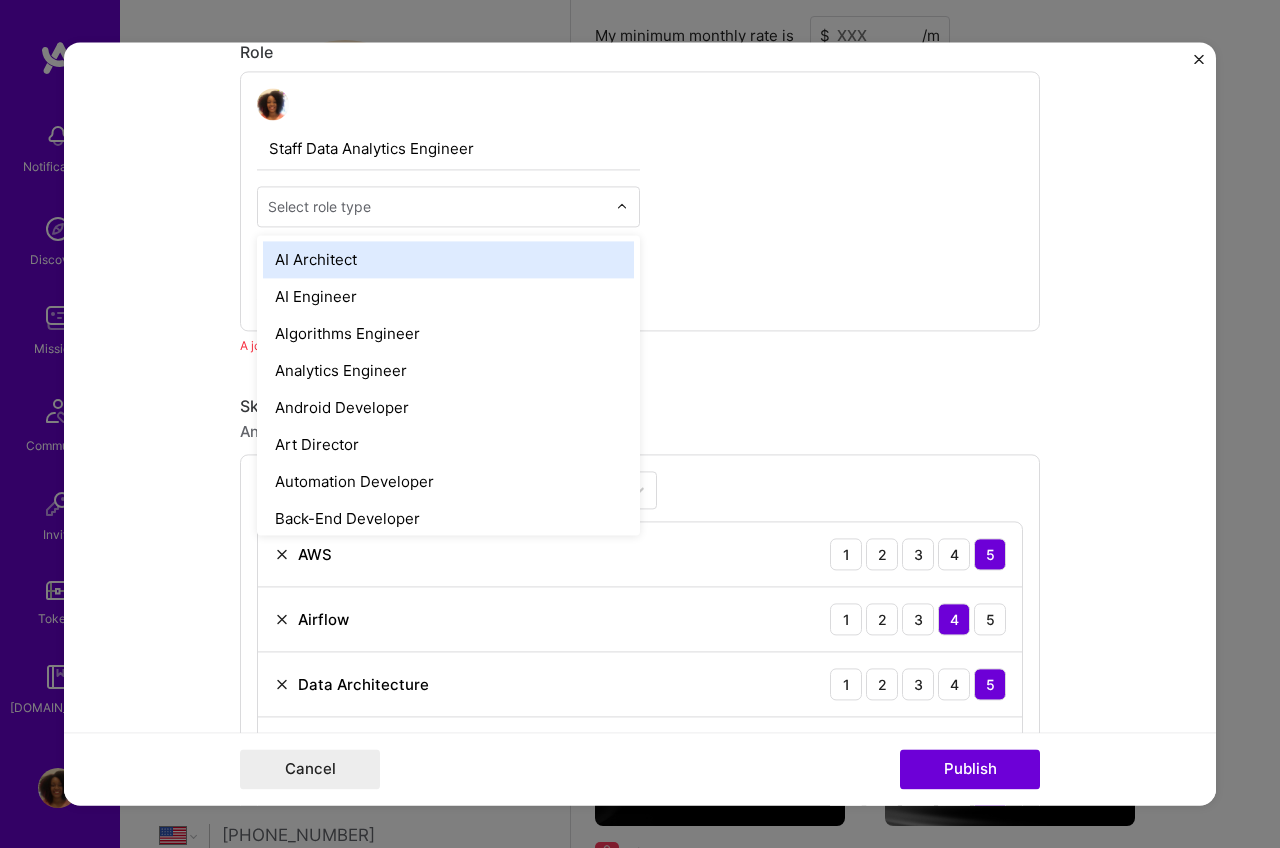 click at bounding box center [437, 206] 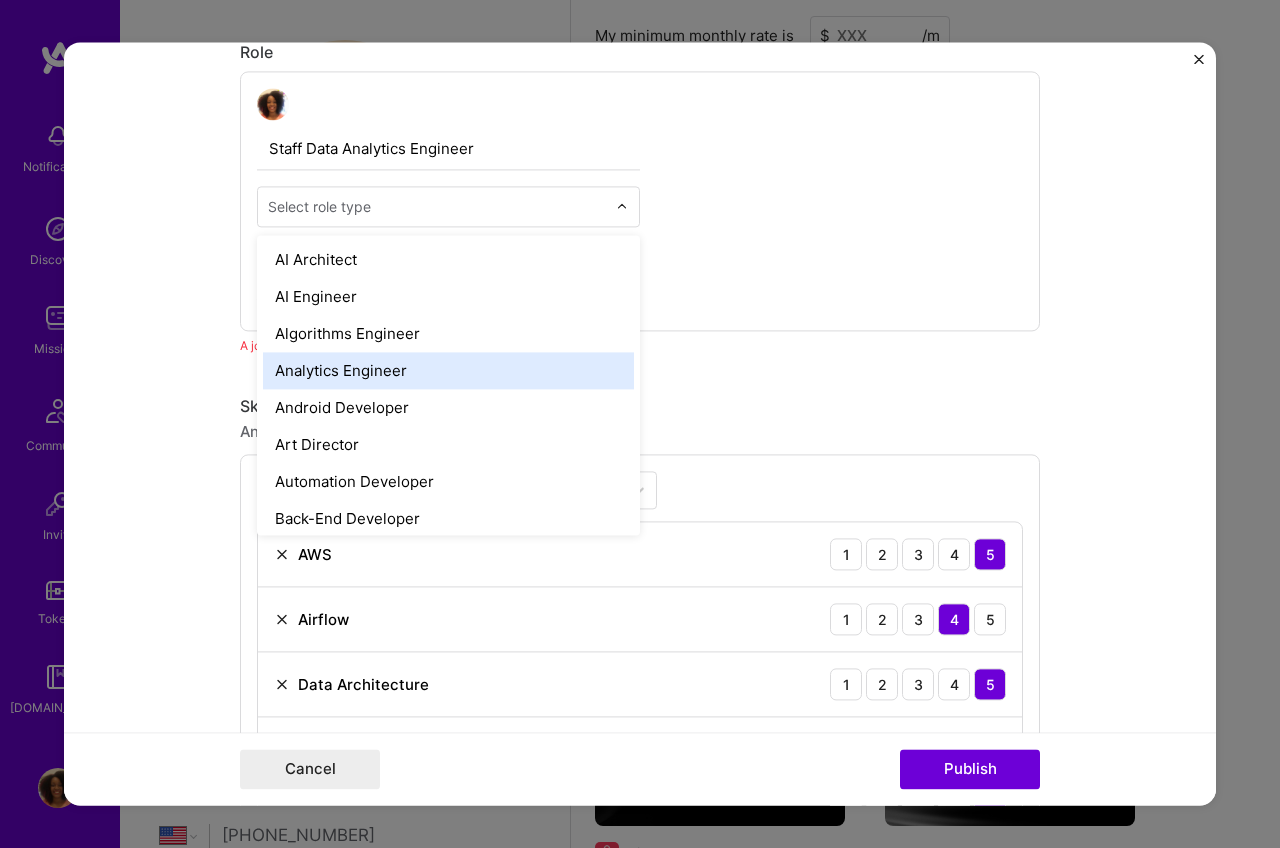 click on "Analytics Engineer" at bounding box center (448, 370) 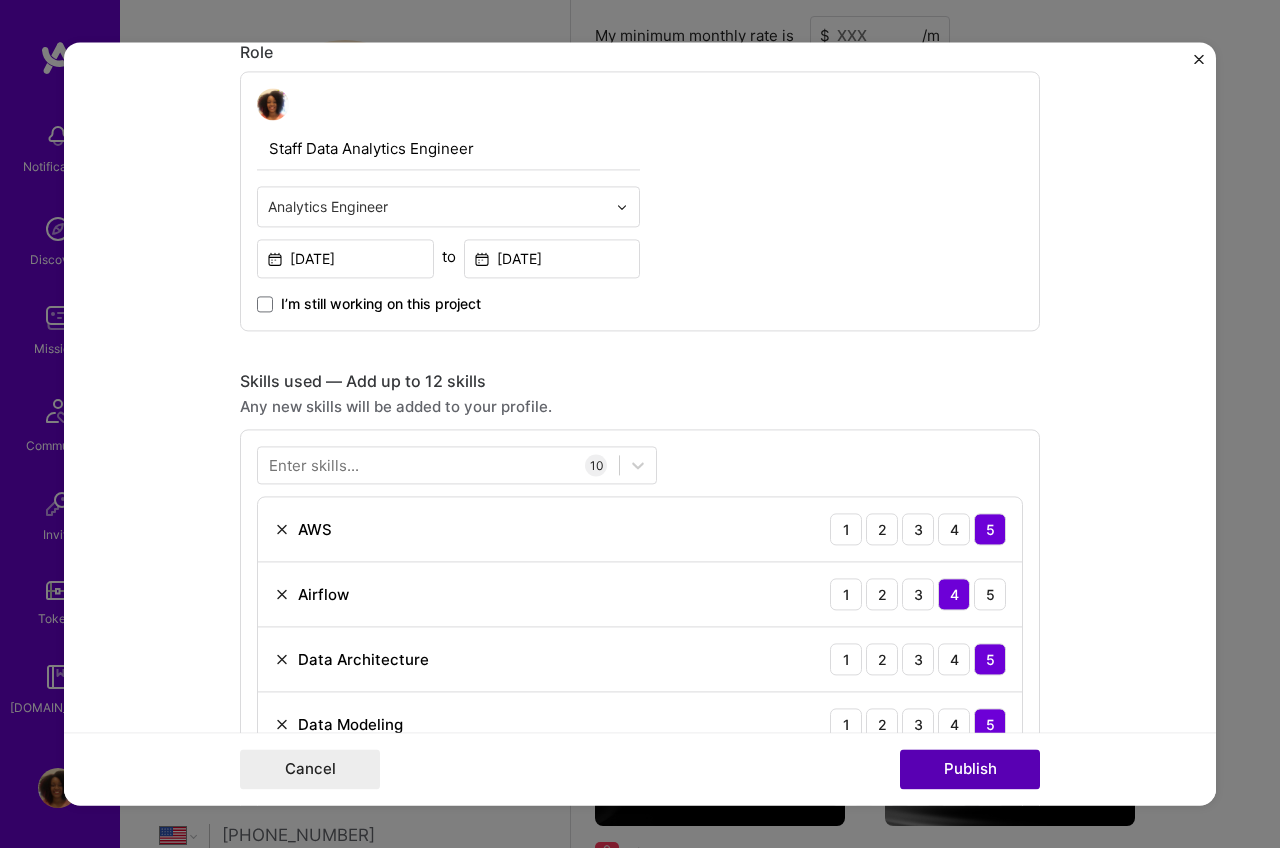 click on "Publish" at bounding box center [970, 770] 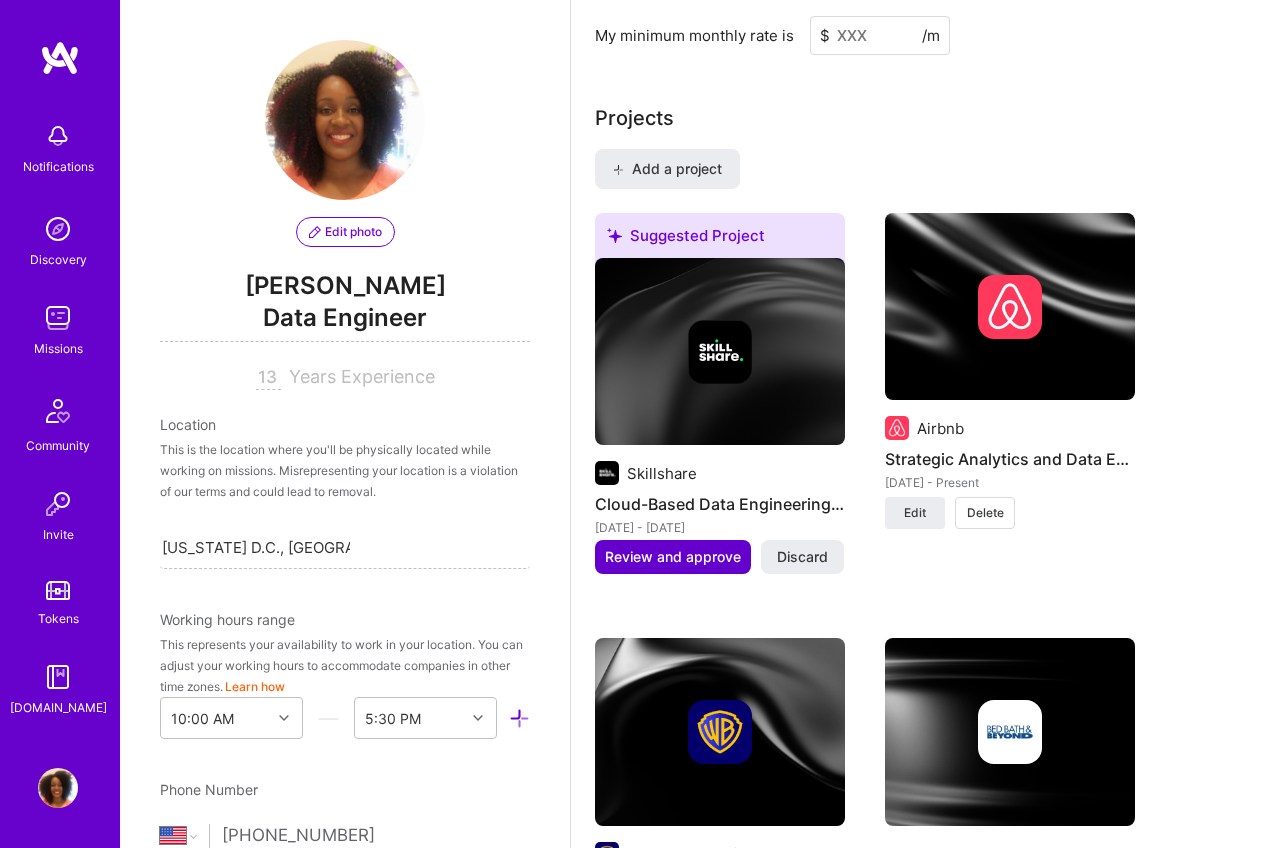 click on "Review and approve" at bounding box center [673, 557] 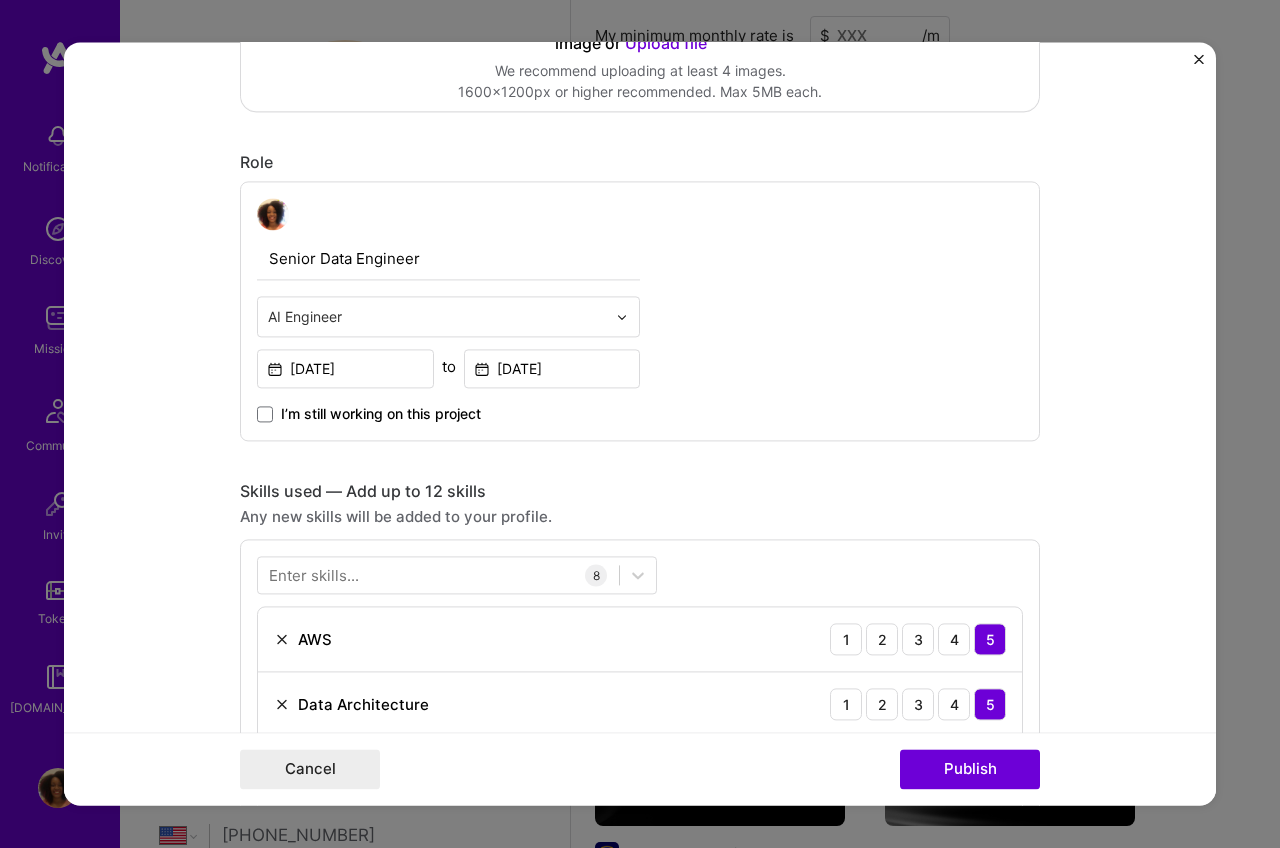 scroll, scrollTop: 391, scrollLeft: 0, axis: vertical 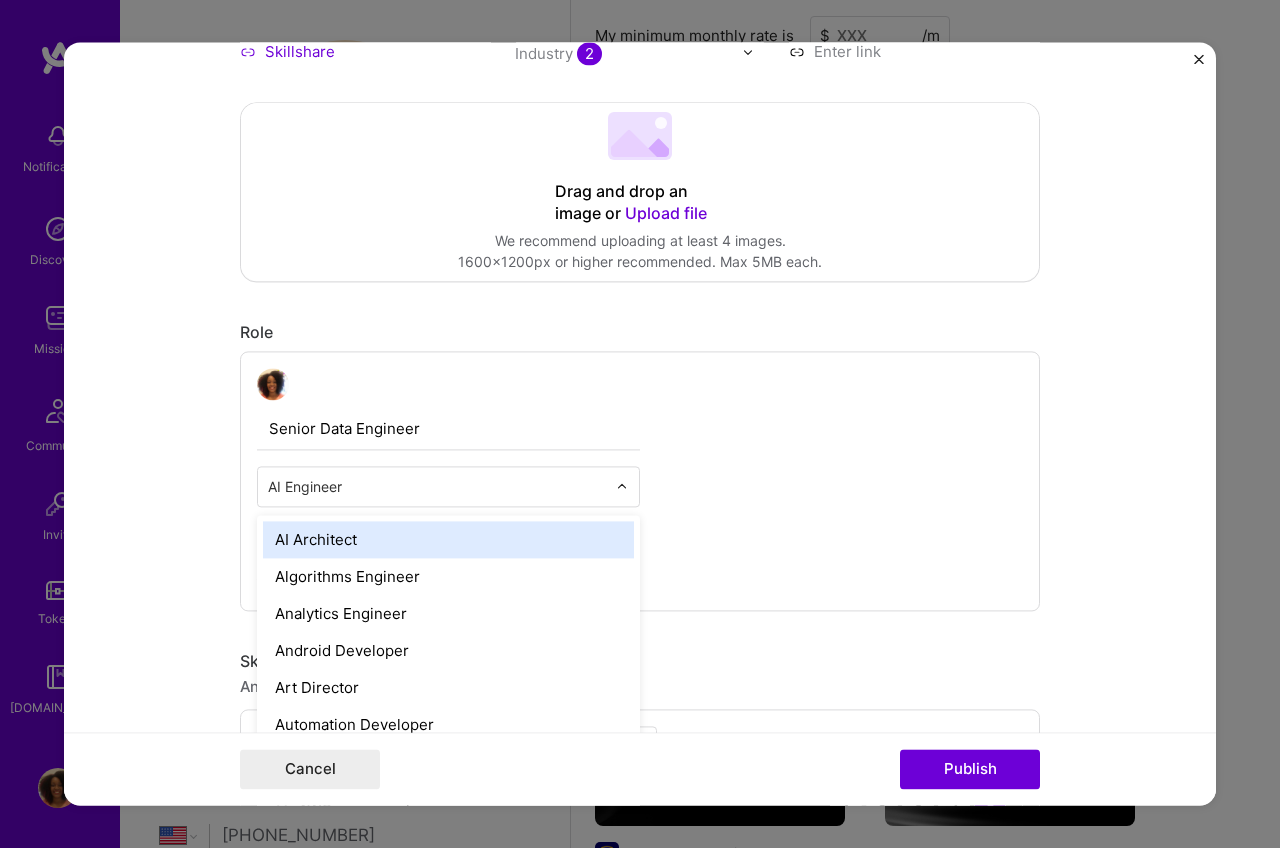 click at bounding box center (437, 486) 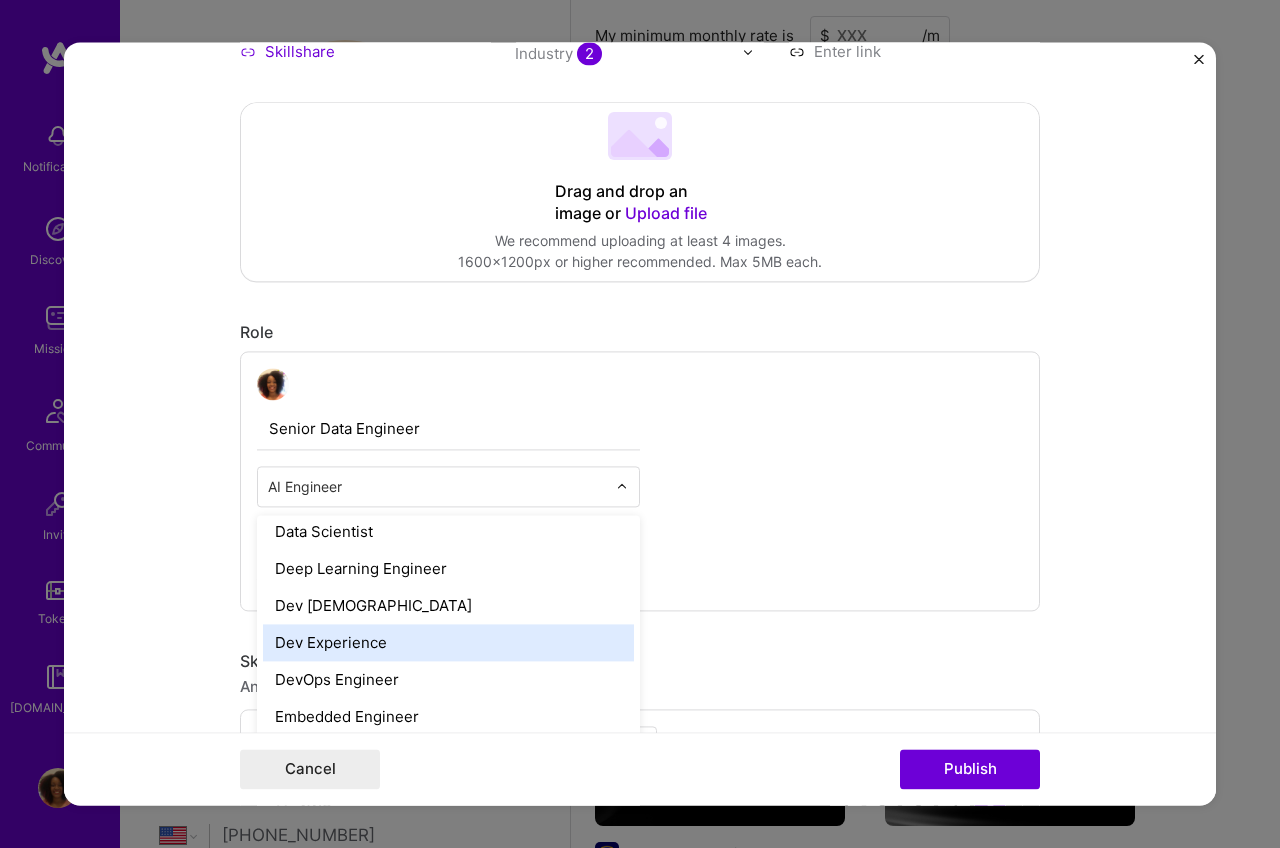 scroll, scrollTop: 697, scrollLeft: 0, axis: vertical 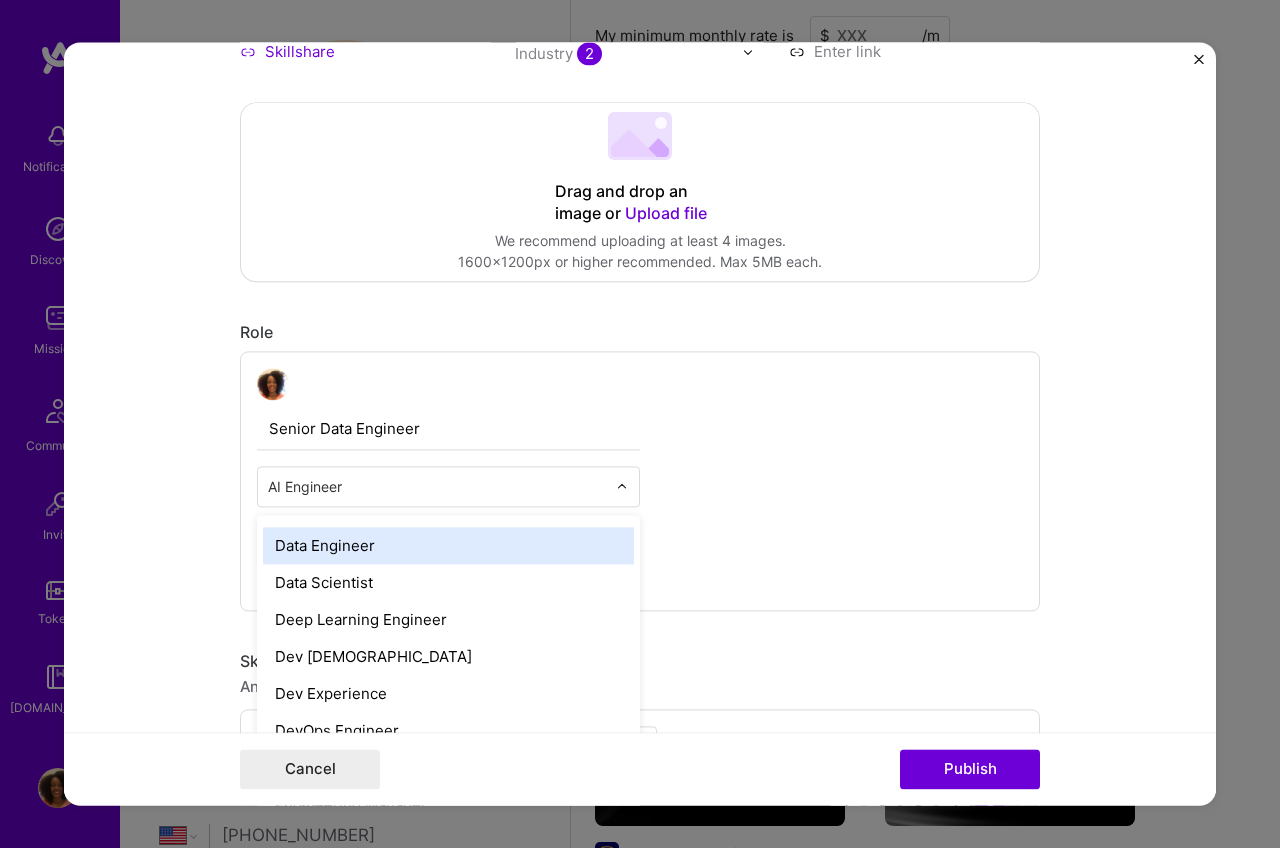 click on "Data Engineer" at bounding box center [448, 545] 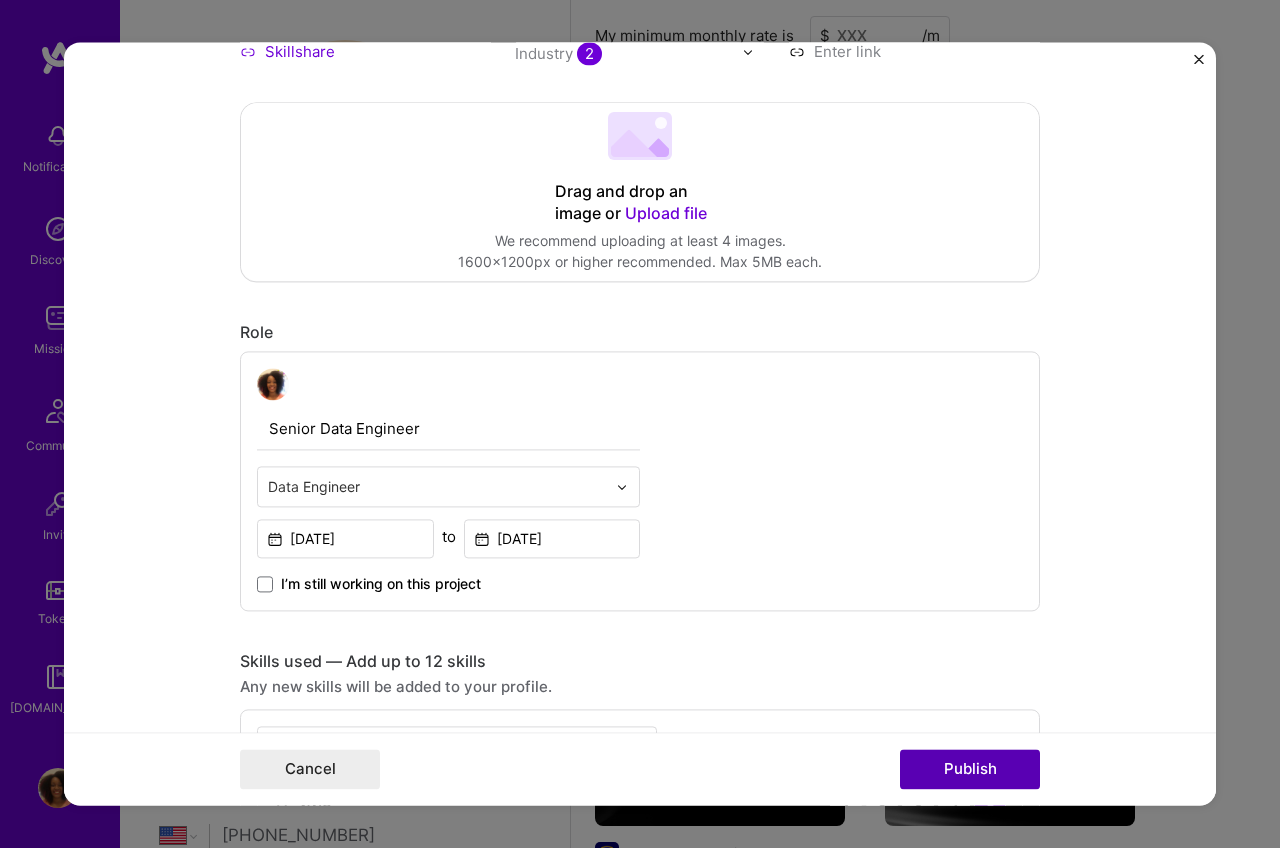 click on "Publish" at bounding box center [970, 770] 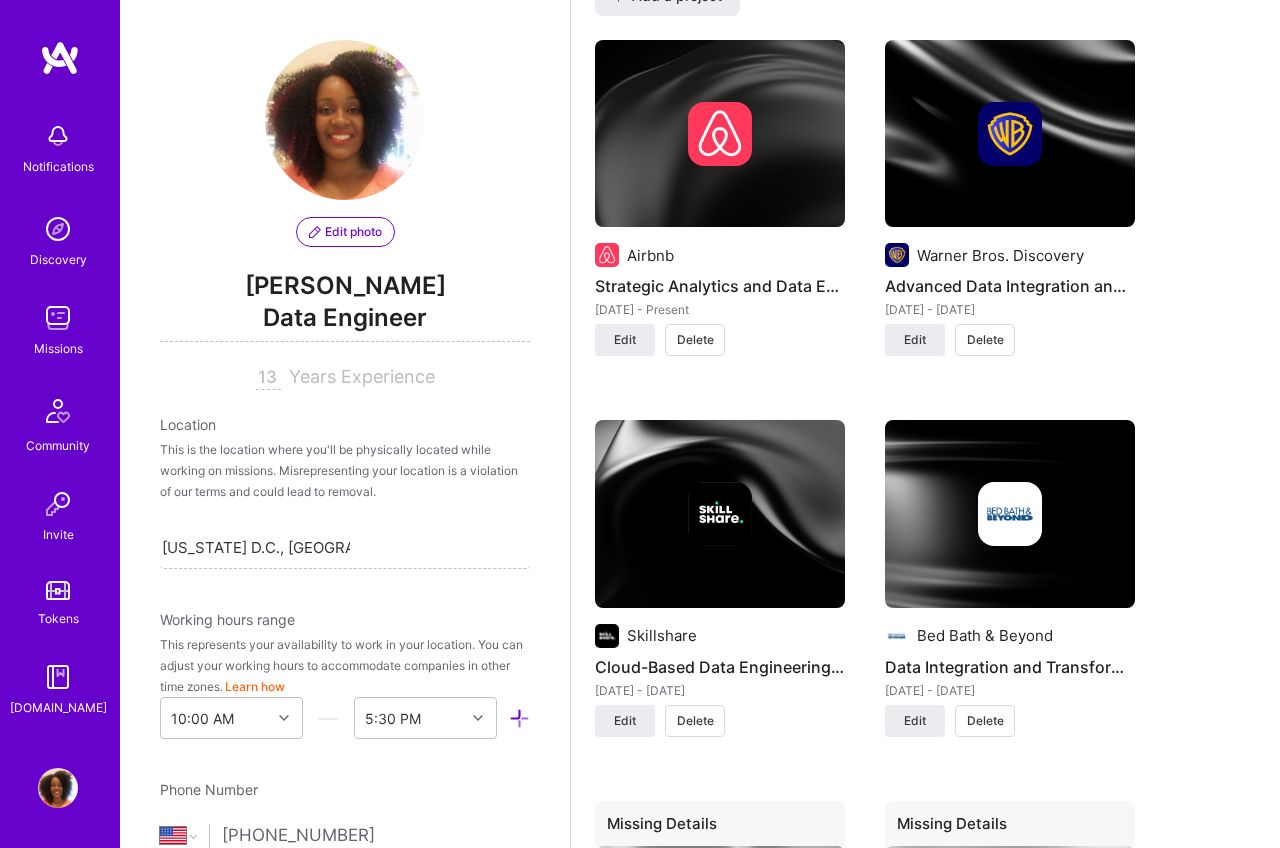 scroll, scrollTop: 1972, scrollLeft: 0, axis: vertical 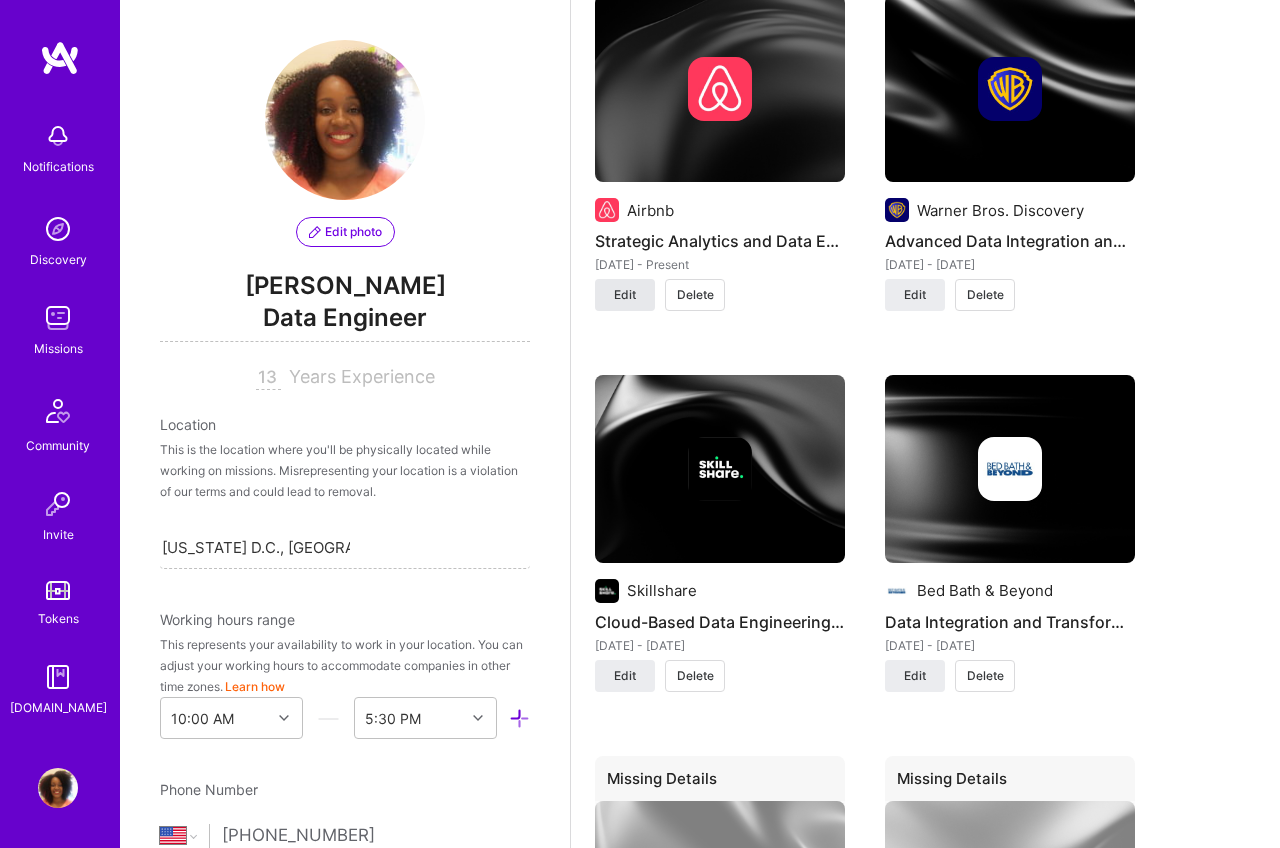 click on "Edit" at bounding box center [625, 295] 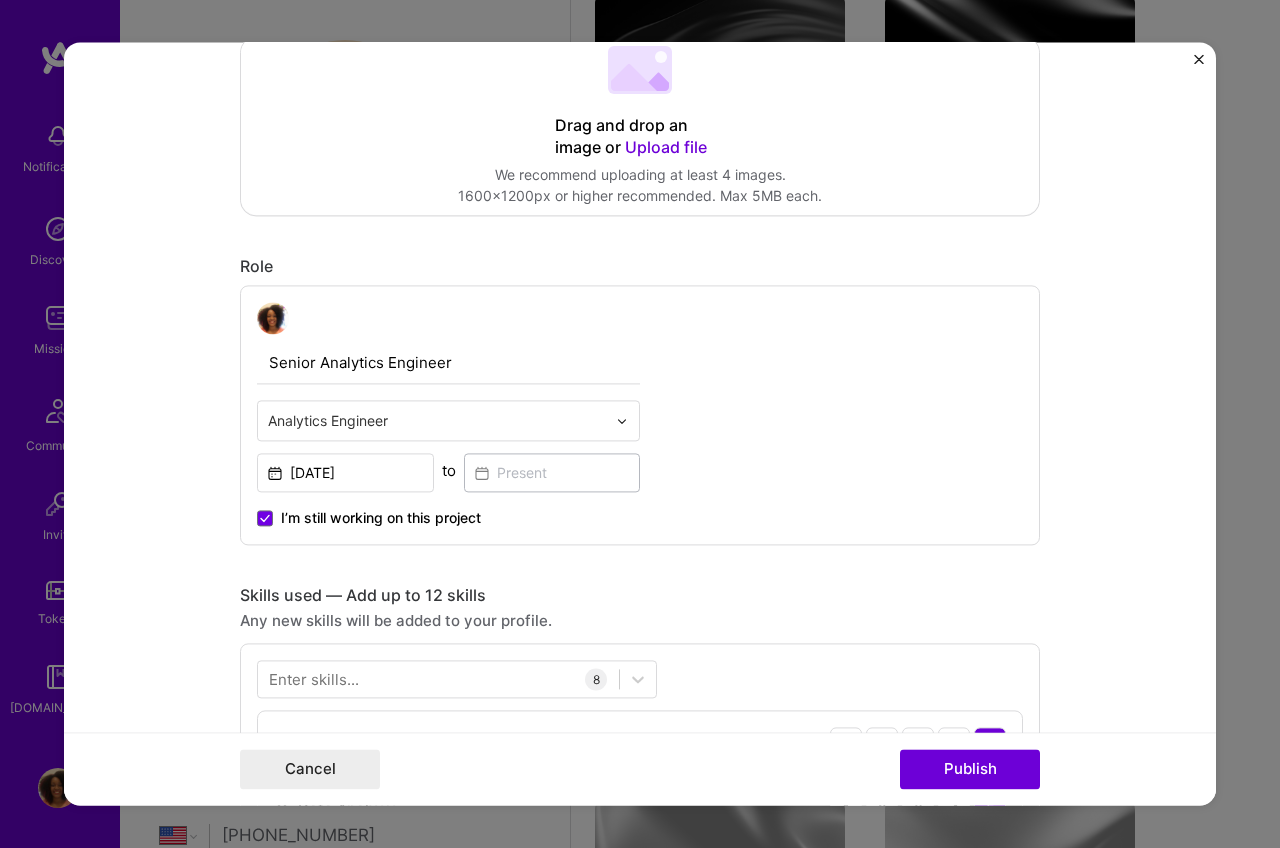 scroll, scrollTop: 150, scrollLeft: 0, axis: vertical 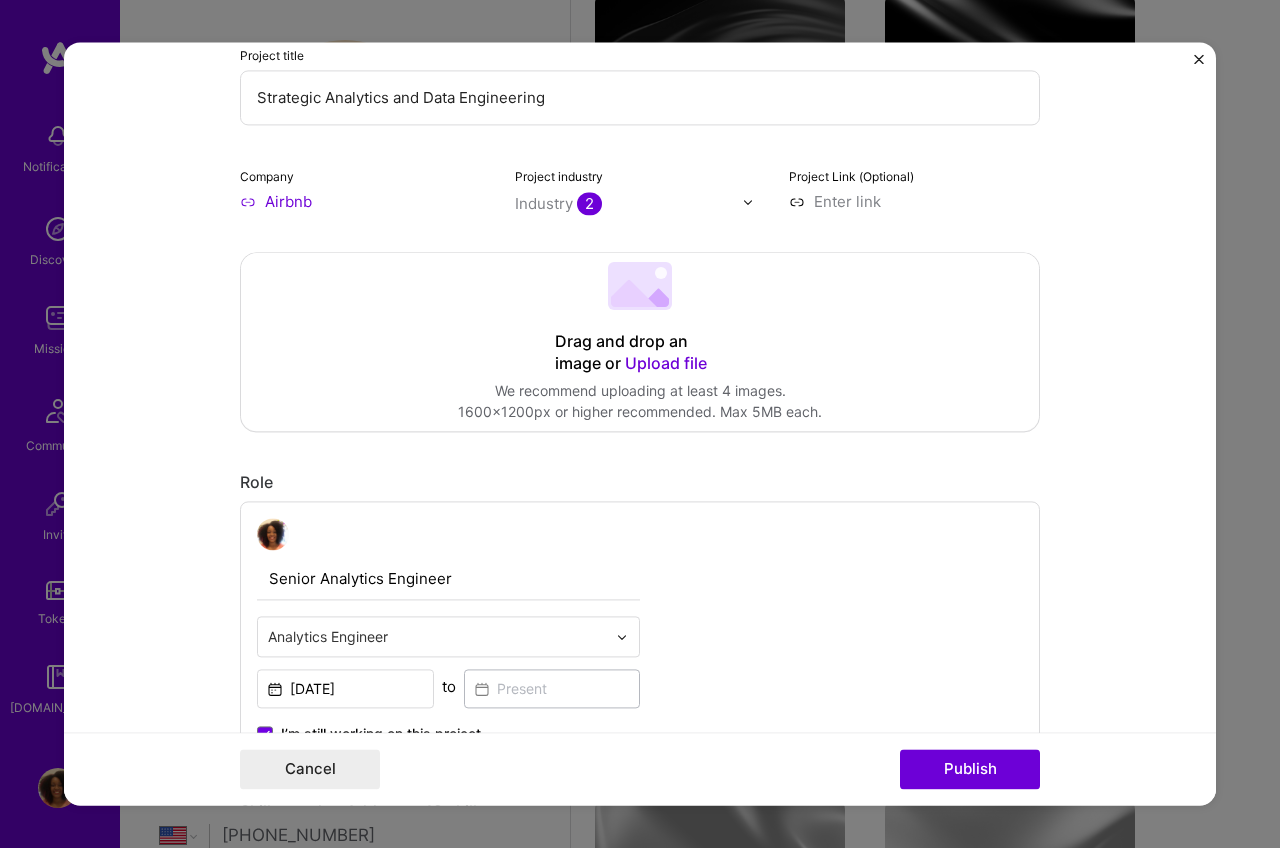 click at bounding box center [1199, 59] 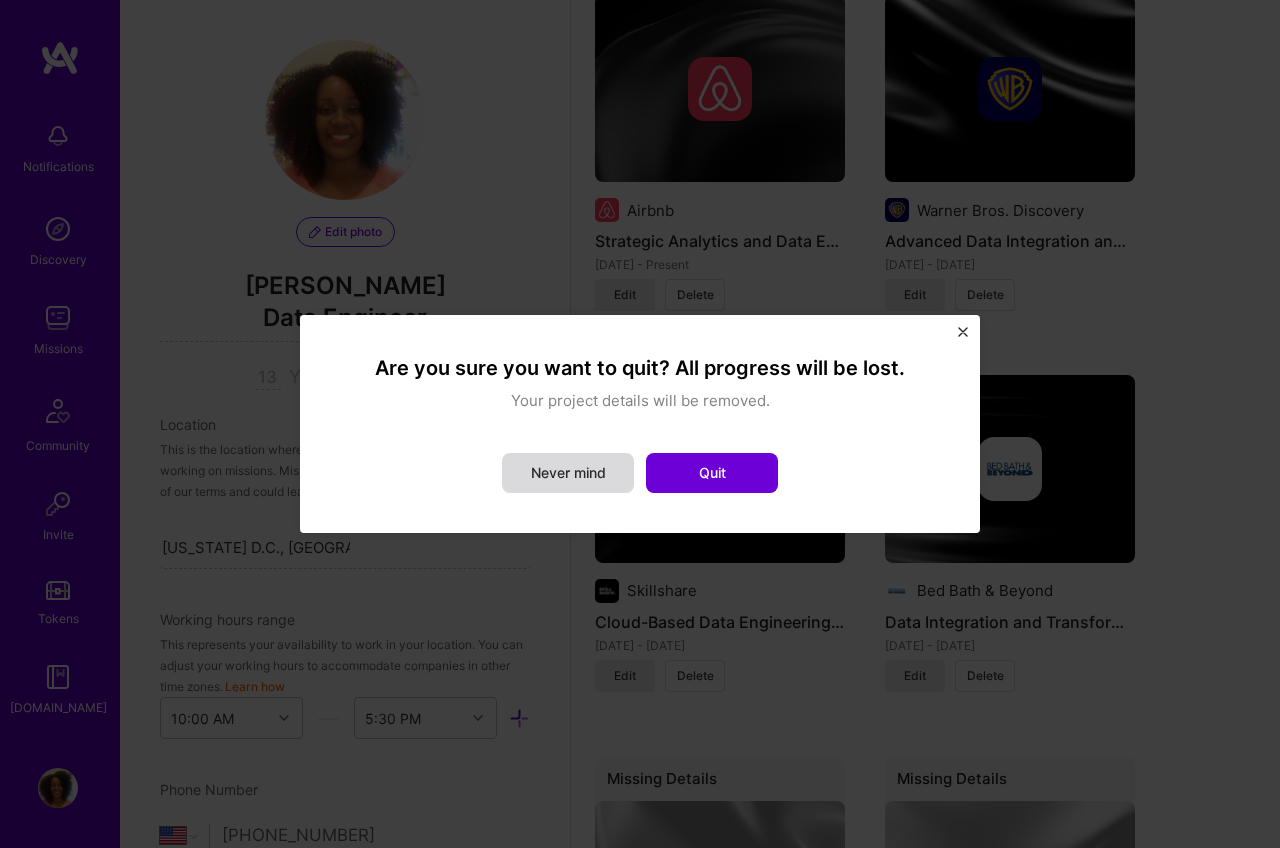 click on "Never mind" at bounding box center (568, 473) 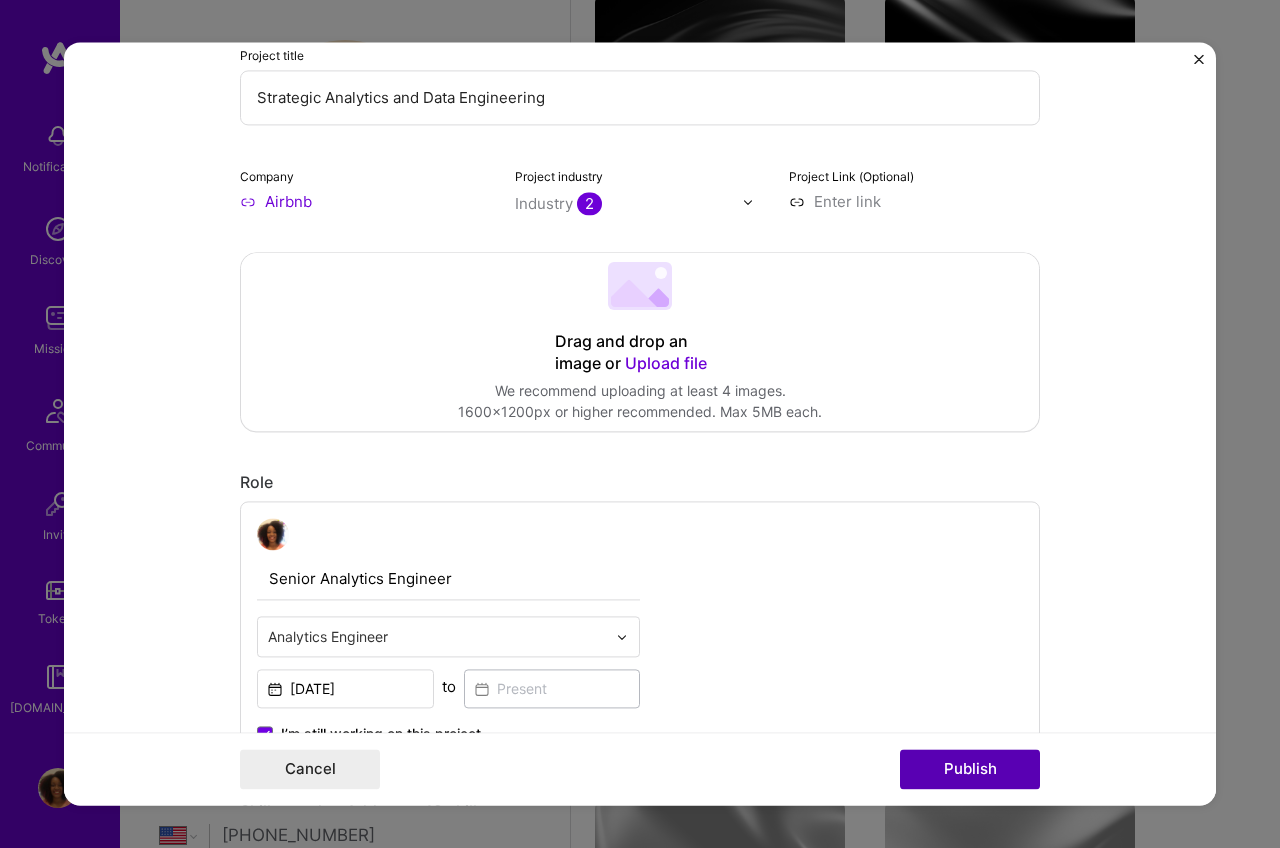 click on "Publish" at bounding box center (970, 770) 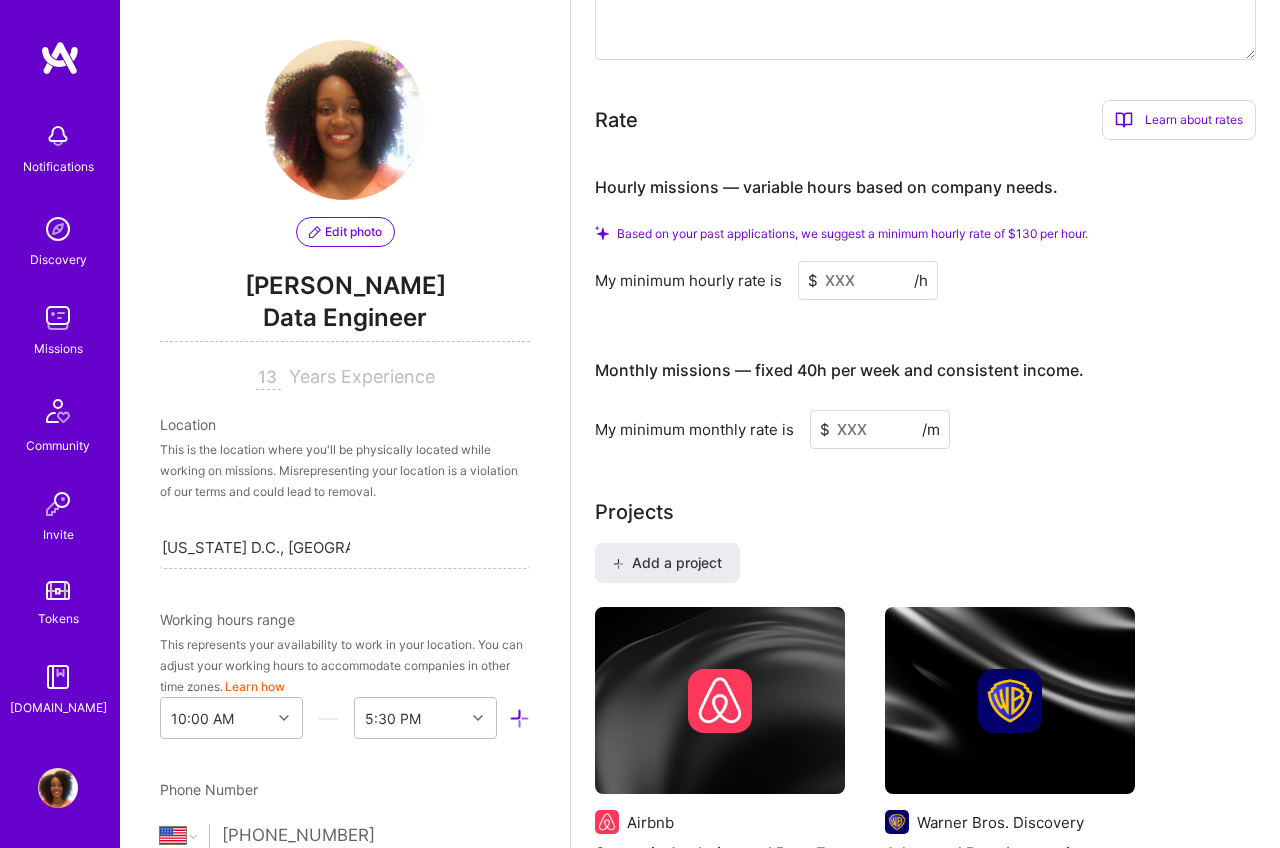 scroll, scrollTop: 1486, scrollLeft: 0, axis: vertical 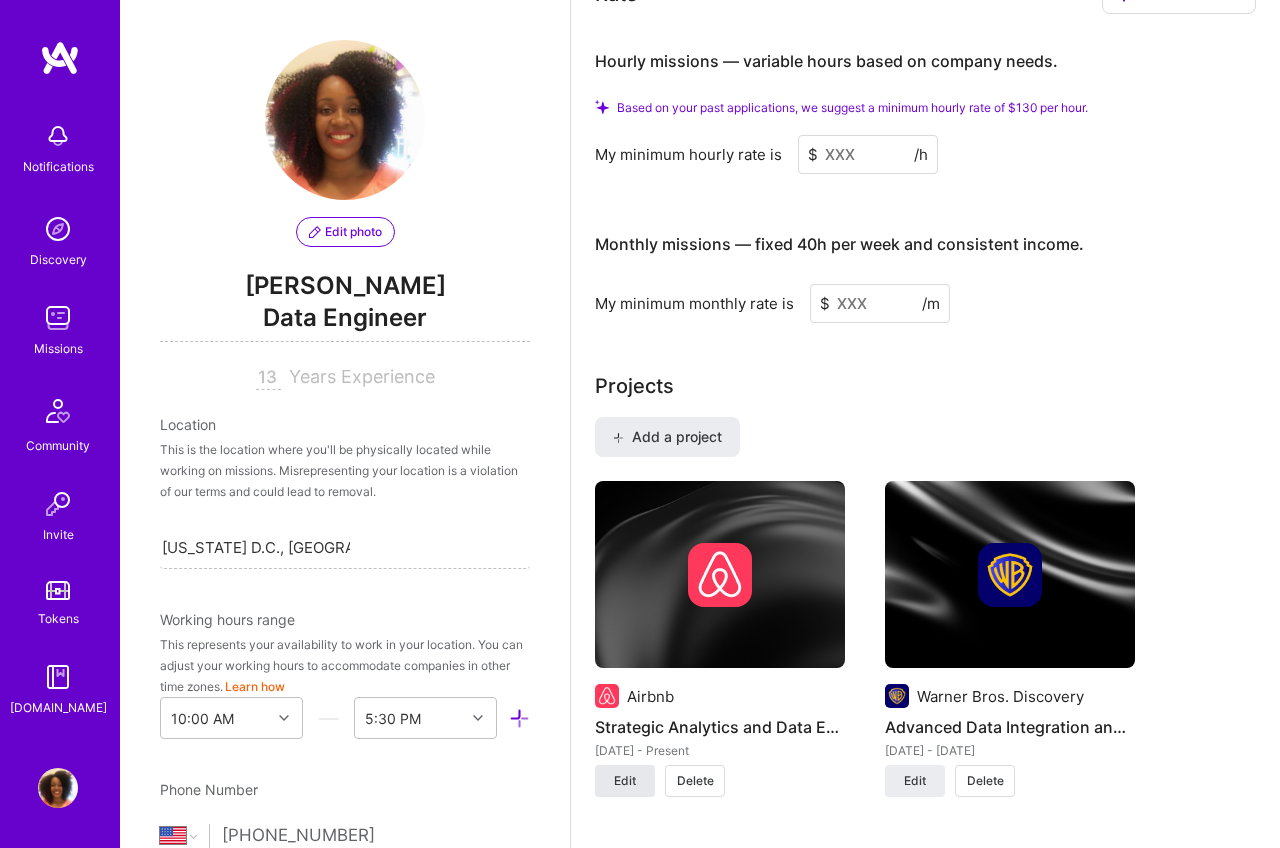 click on "Edit" at bounding box center [625, 781] 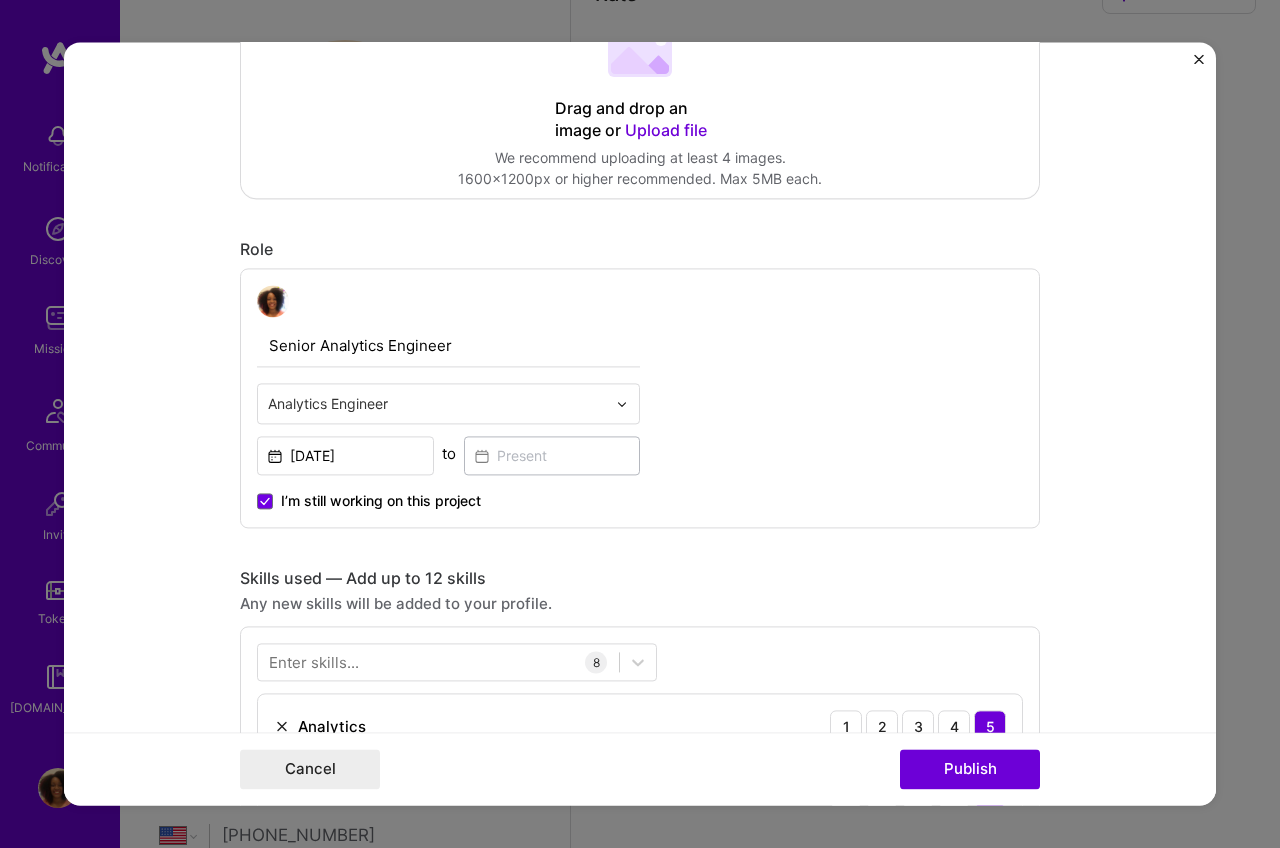 scroll, scrollTop: 405, scrollLeft: 0, axis: vertical 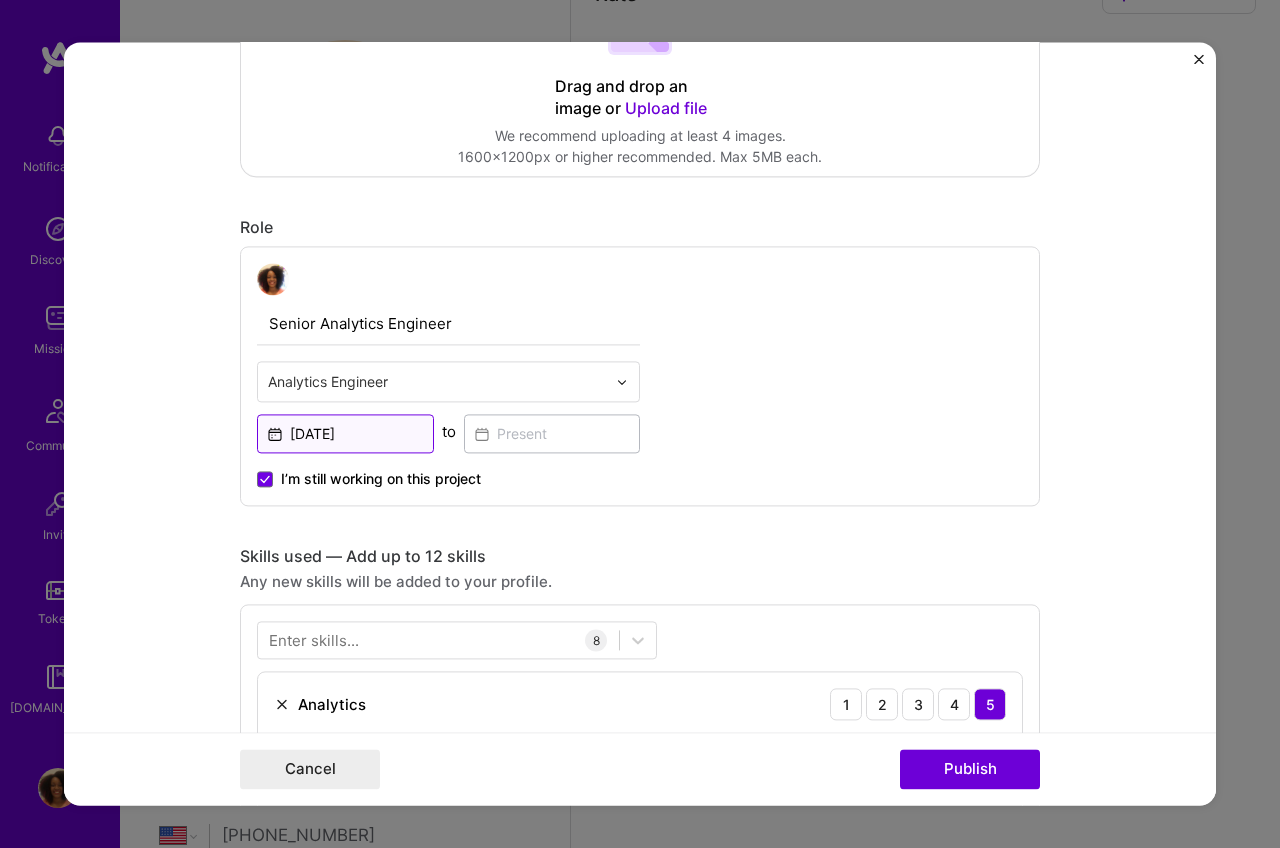 click on "[DATE]" at bounding box center (345, 433) 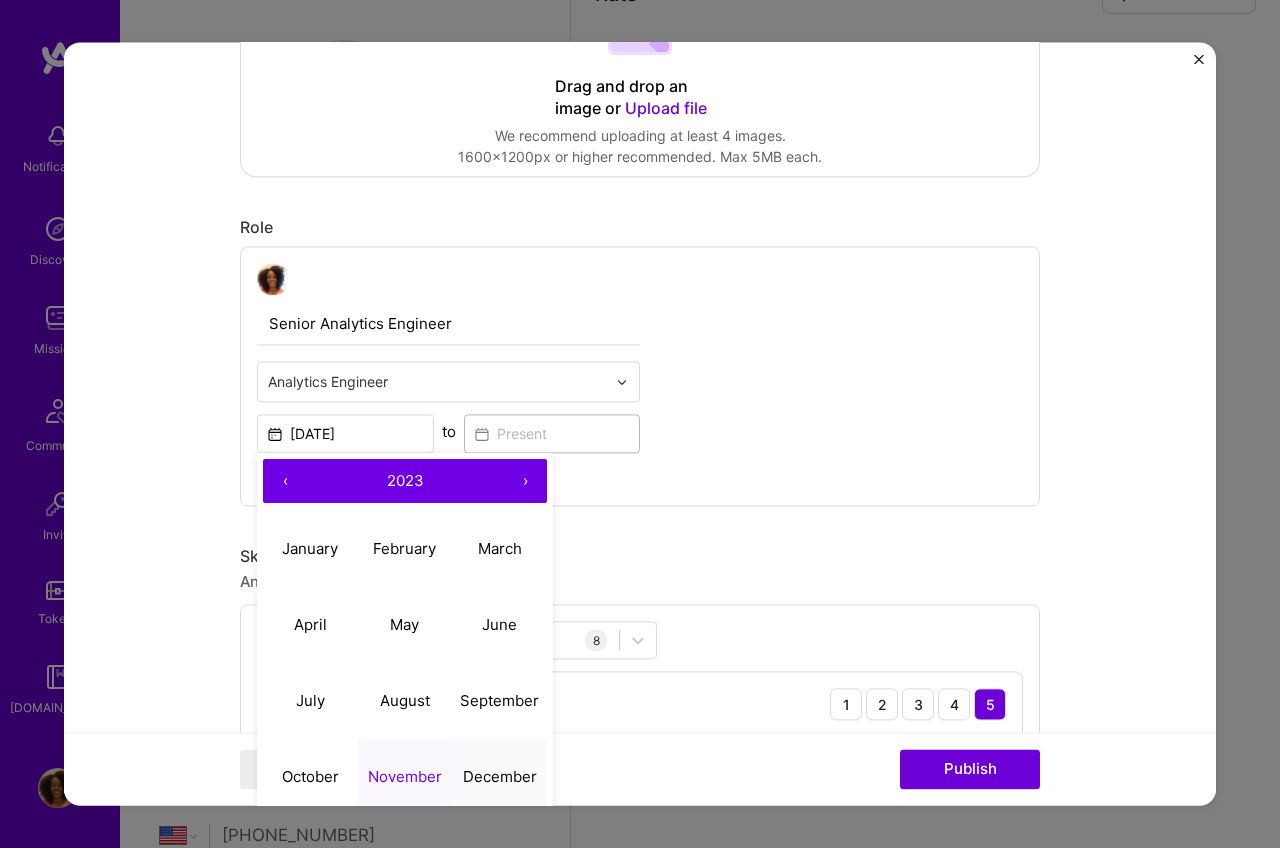 click on "December" at bounding box center [499, 777] 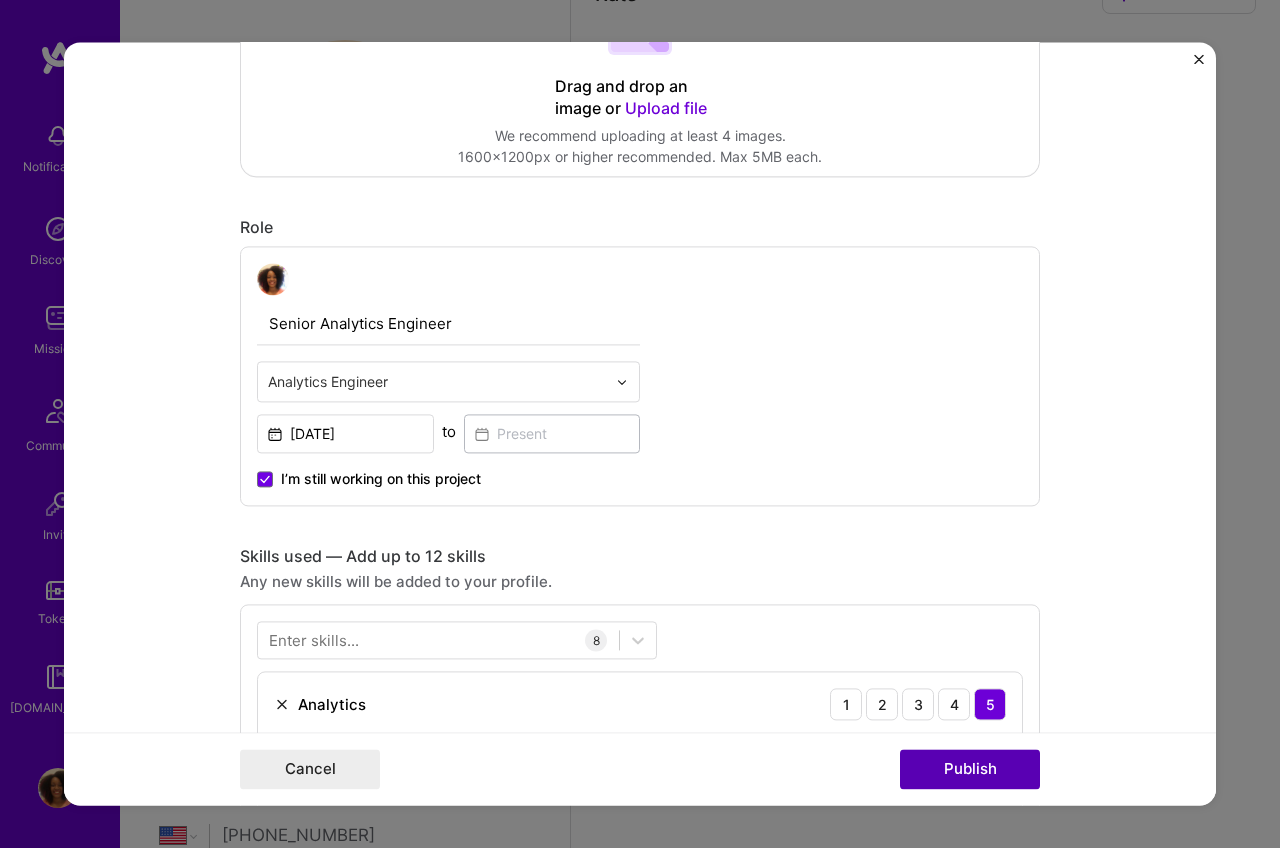 click on "Publish" at bounding box center (970, 770) 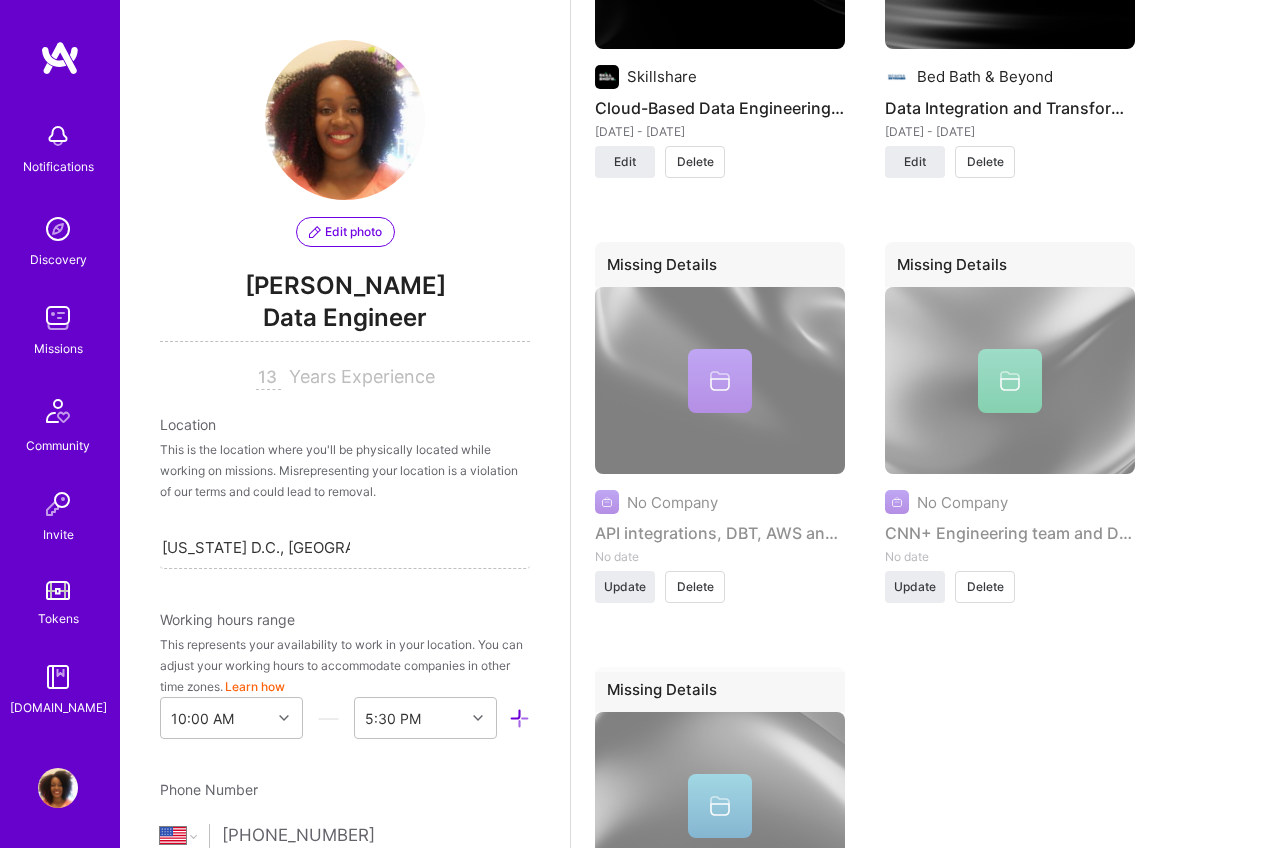 scroll, scrollTop: 2551, scrollLeft: 0, axis: vertical 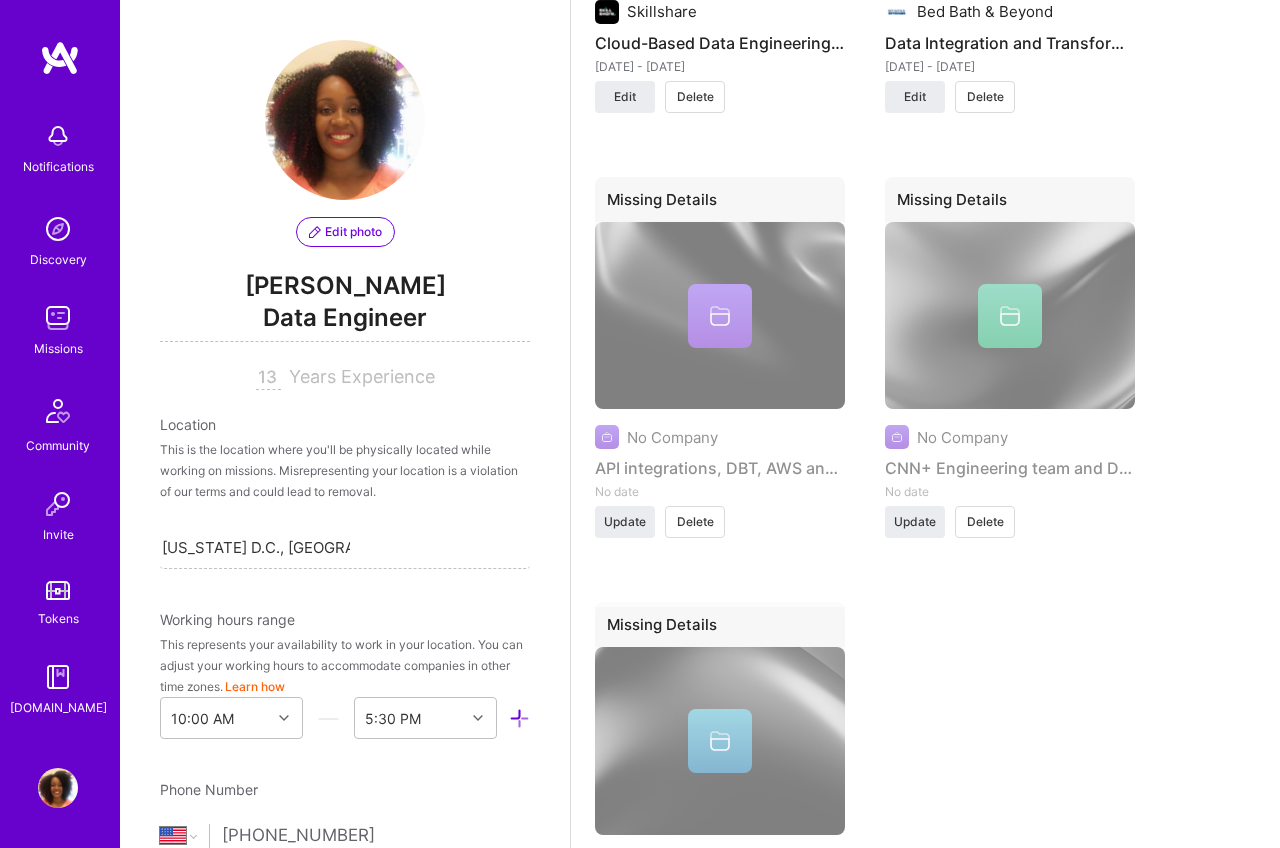 click on "Delete" at bounding box center [695, 522] 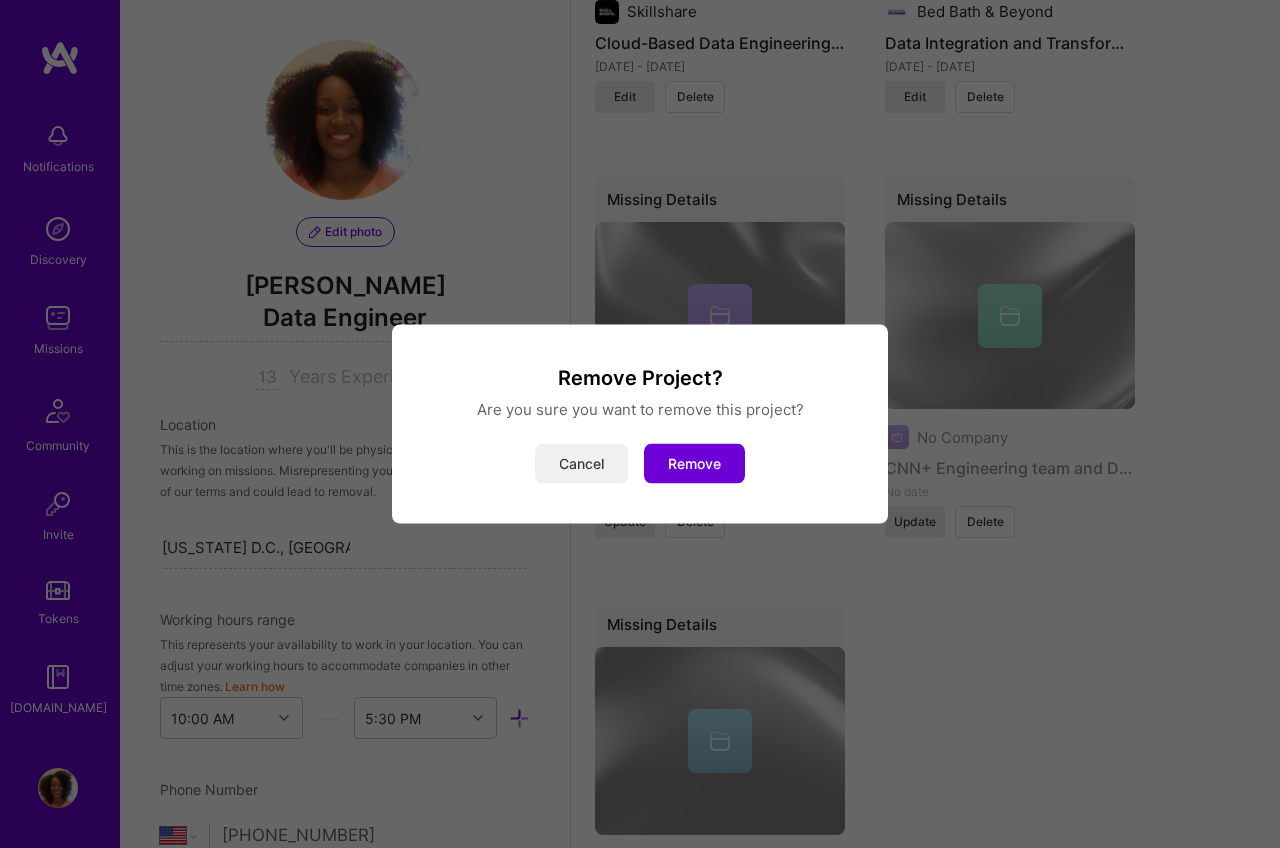 click on "Cancel" at bounding box center [581, 464] 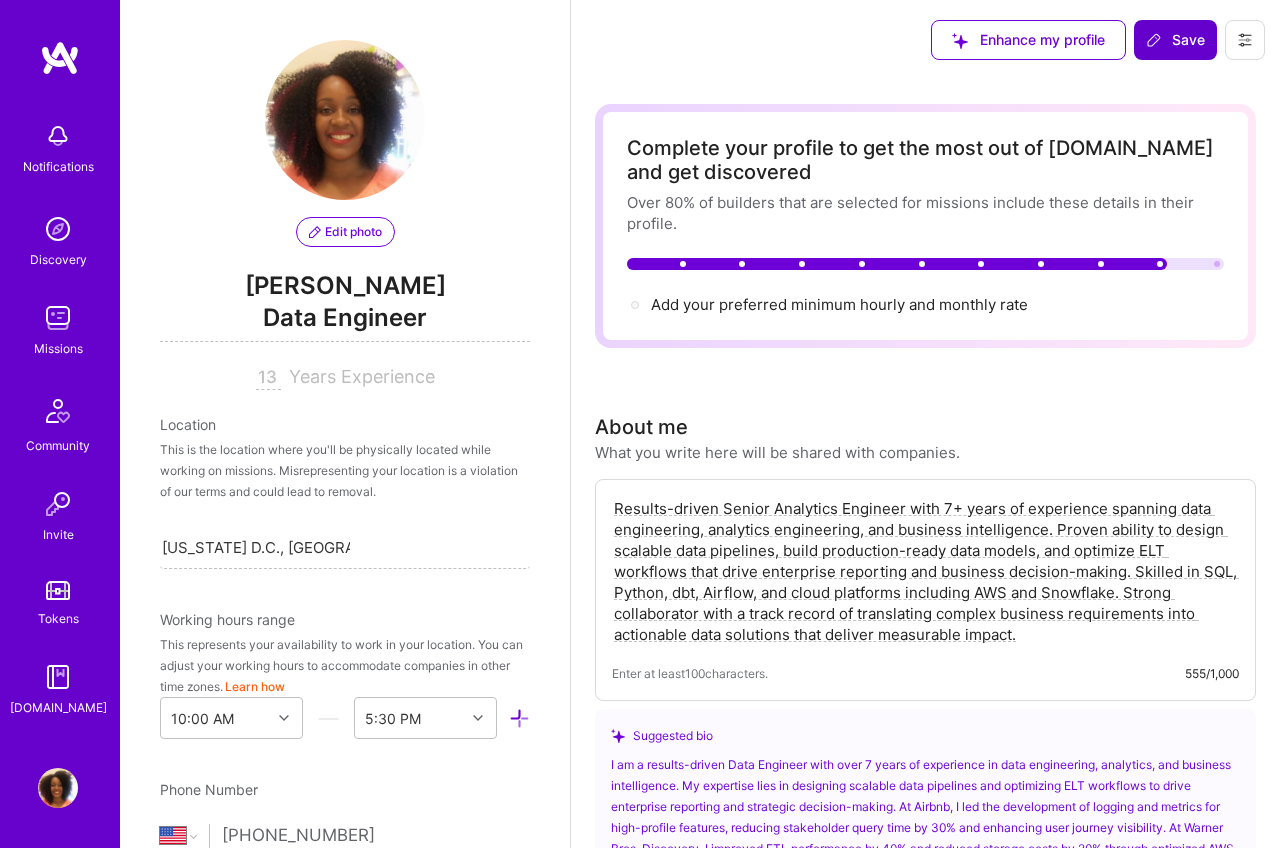 scroll, scrollTop: 0, scrollLeft: 0, axis: both 